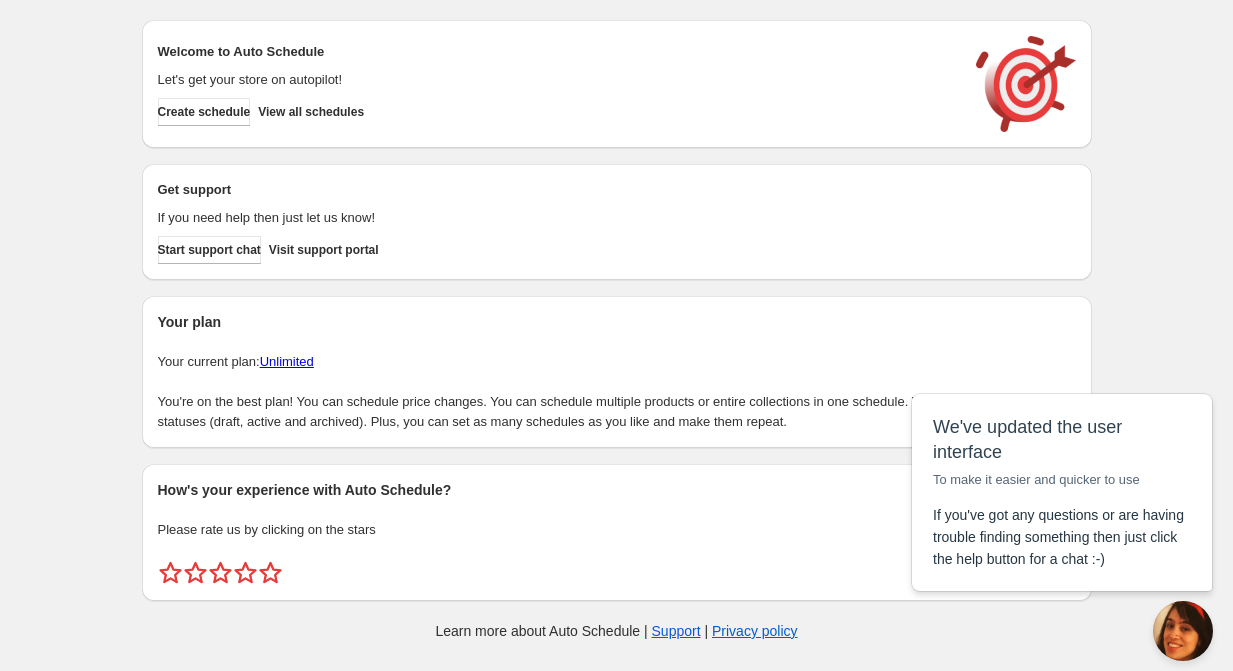 scroll, scrollTop: 0, scrollLeft: 0, axis: both 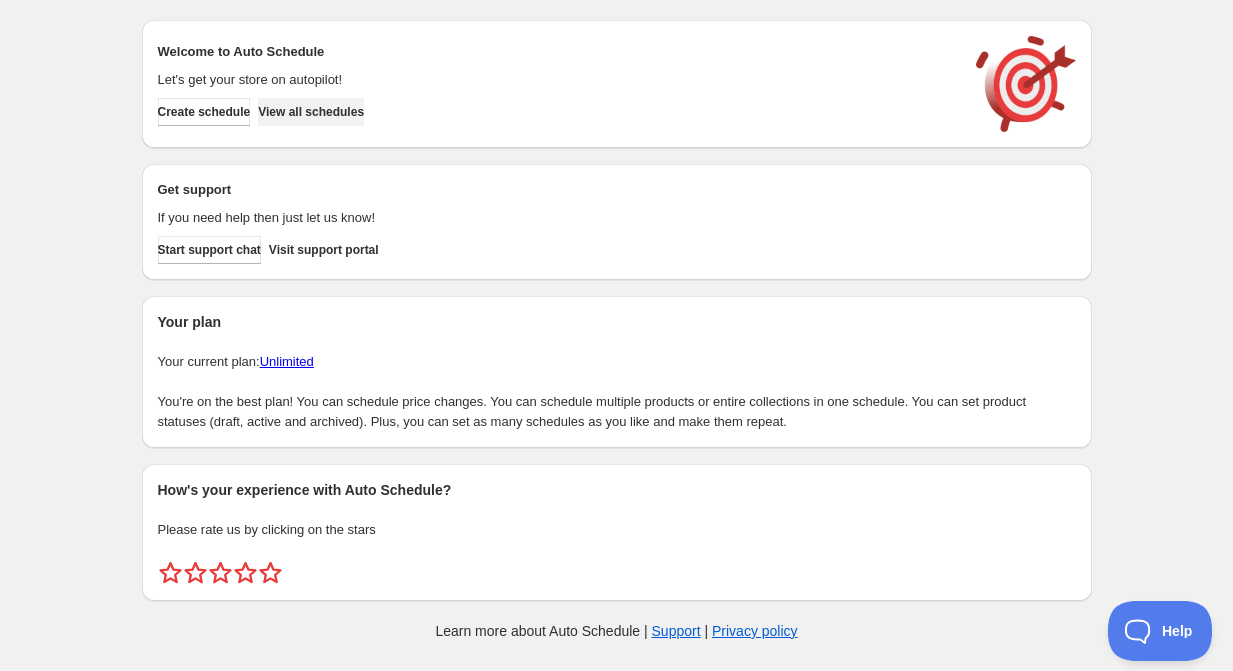 click on "View all schedules" at bounding box center (311, 112) 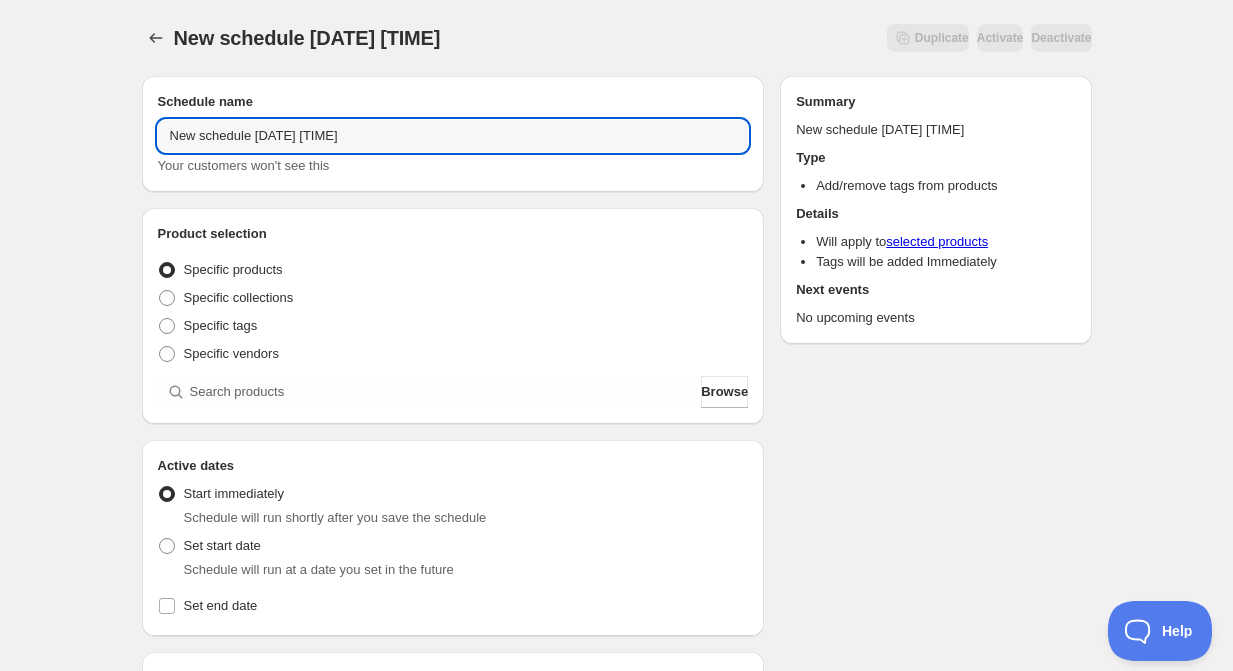 drag, startPoint x: 415, startPoint y: 135, endPoint x: 184, endPoint y: 67, distance: 240.80075 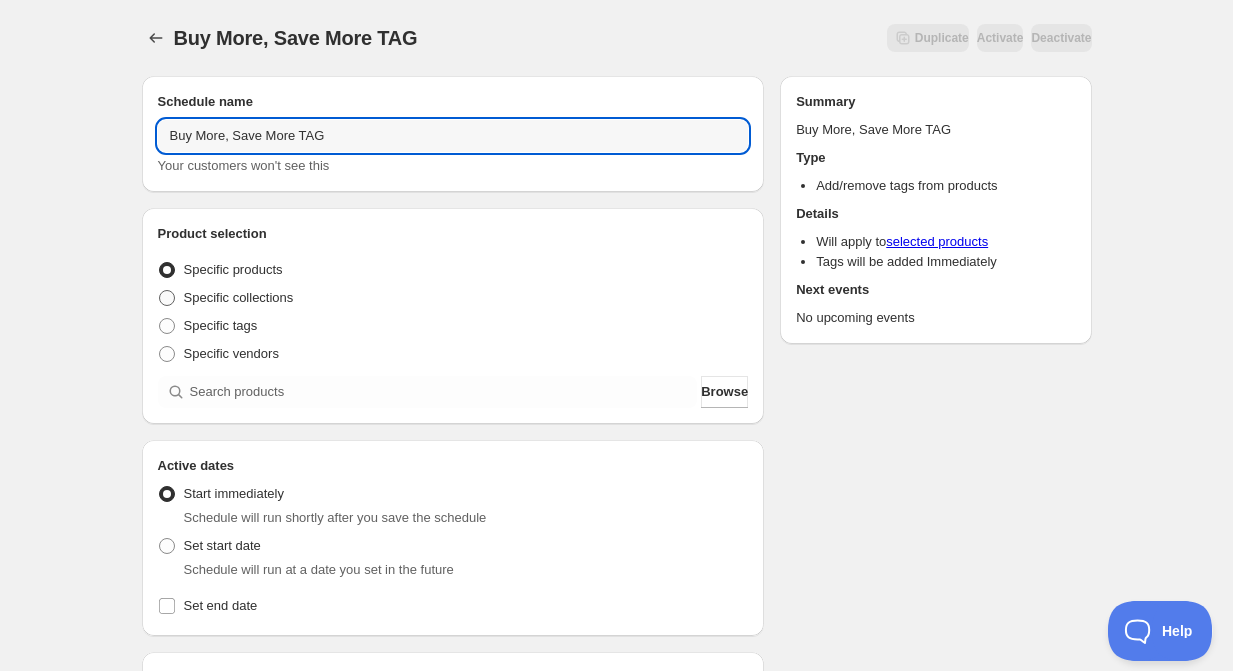 type on "Buy More, Save More TAG" 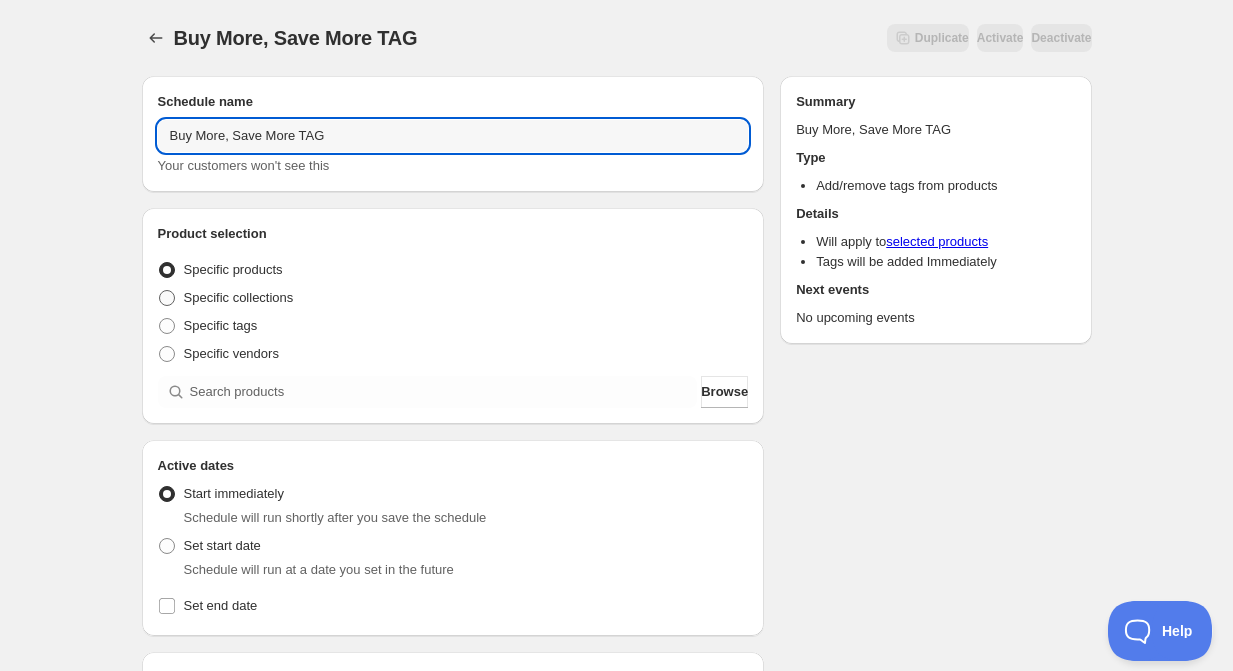 radio on "true" 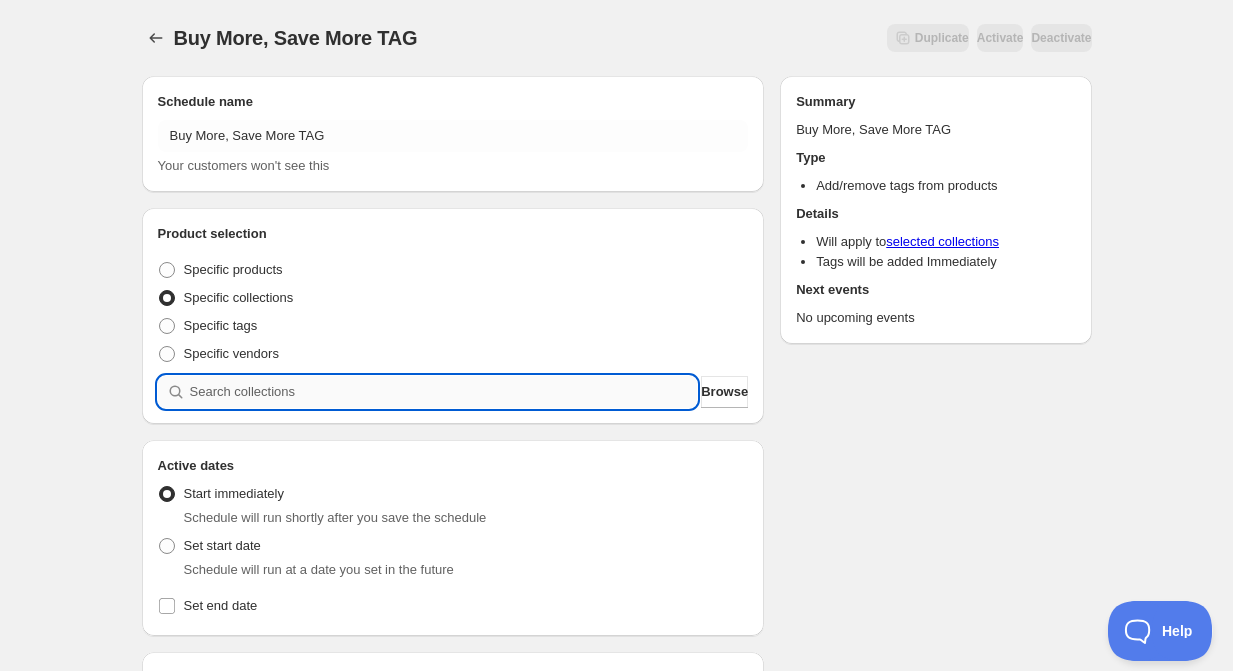 click at bounding box center (444, 392) 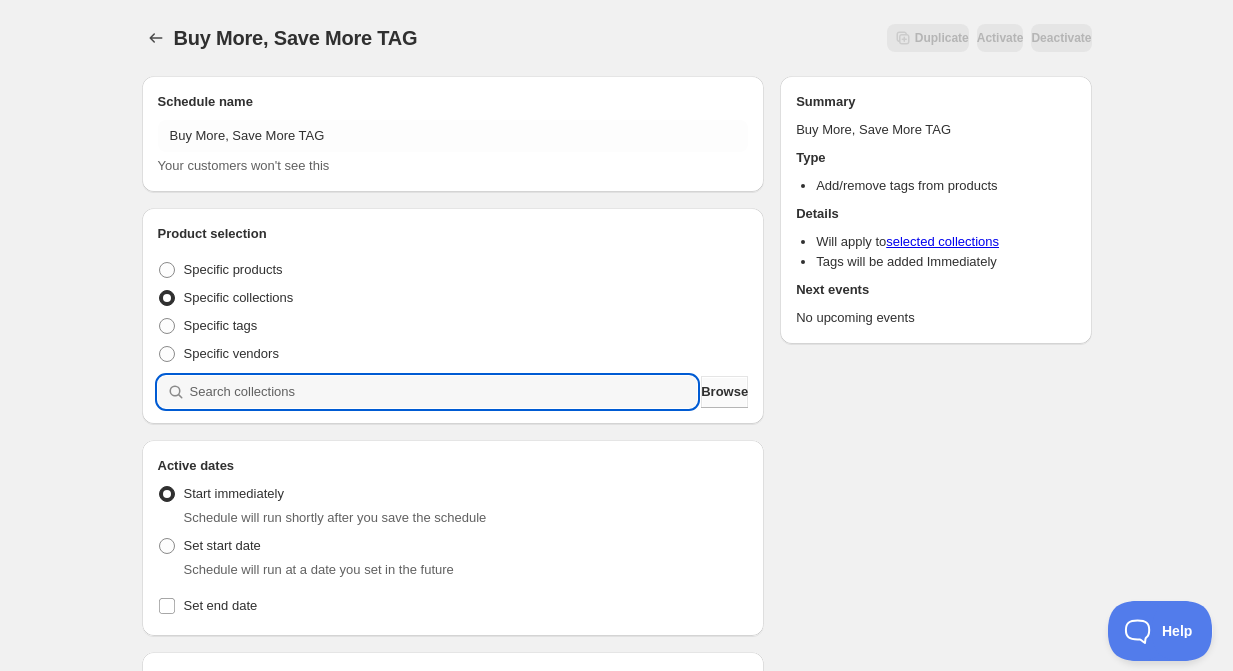 click on "Browse" at bounding box center [724, 392] 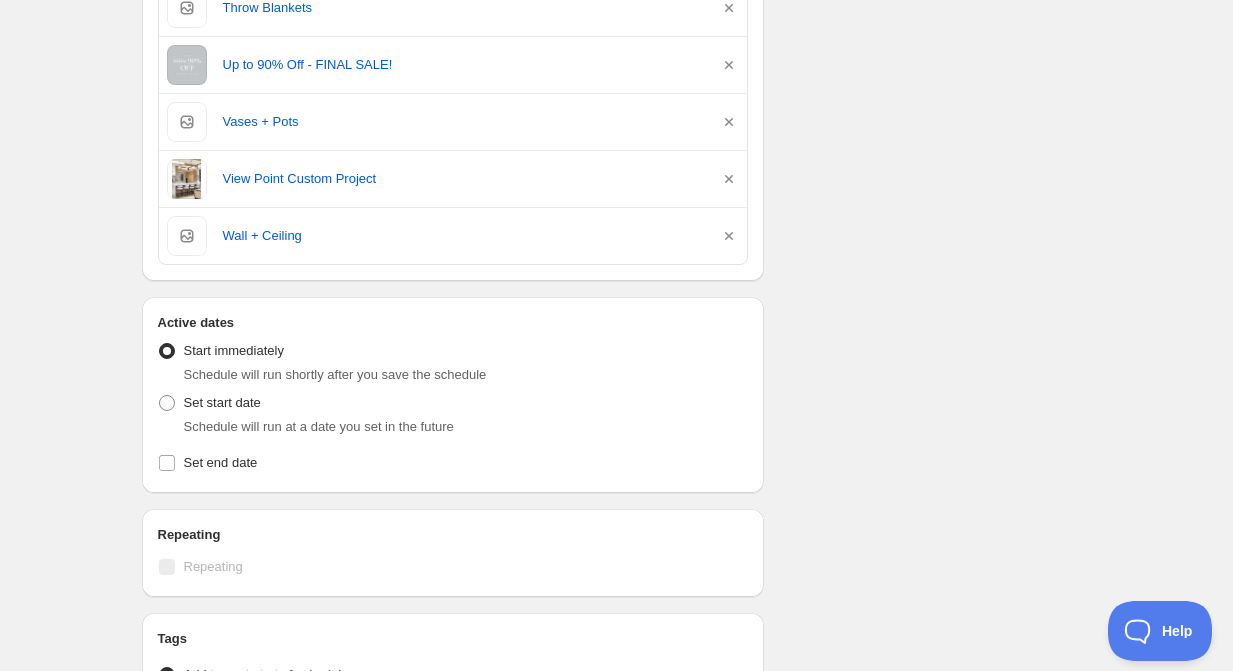 scroll, scrollTop: 6184, scrollLeft: 0, axis: vertical 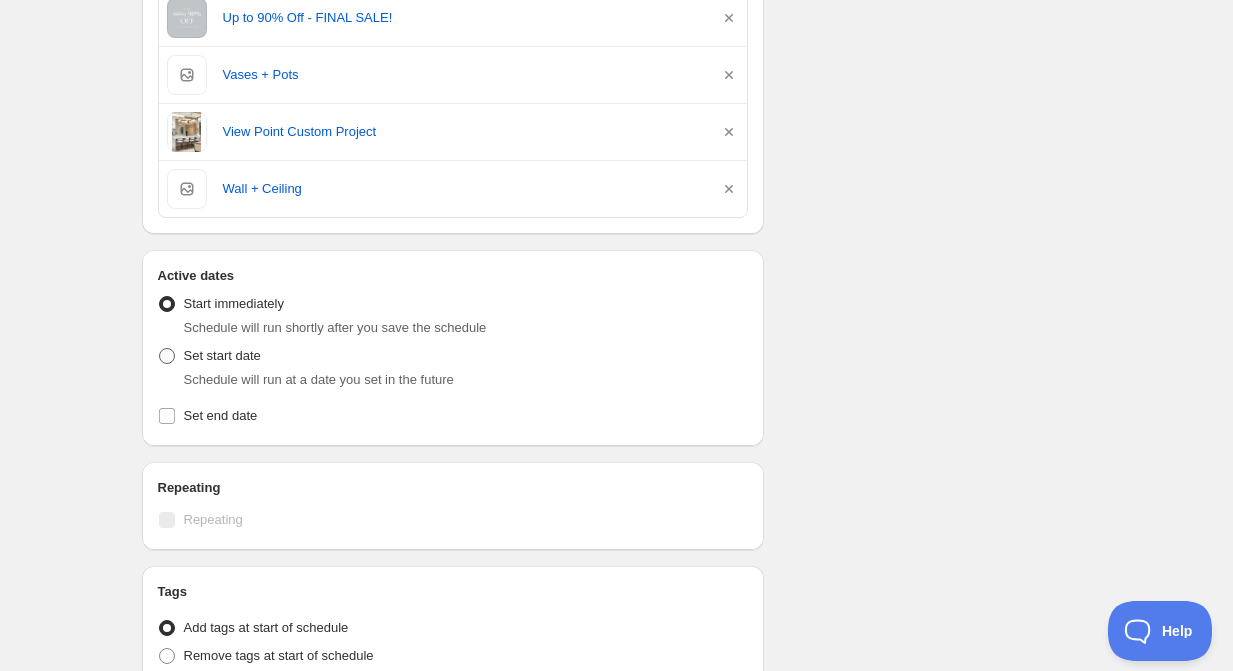 click at bounding box center (167, 356) 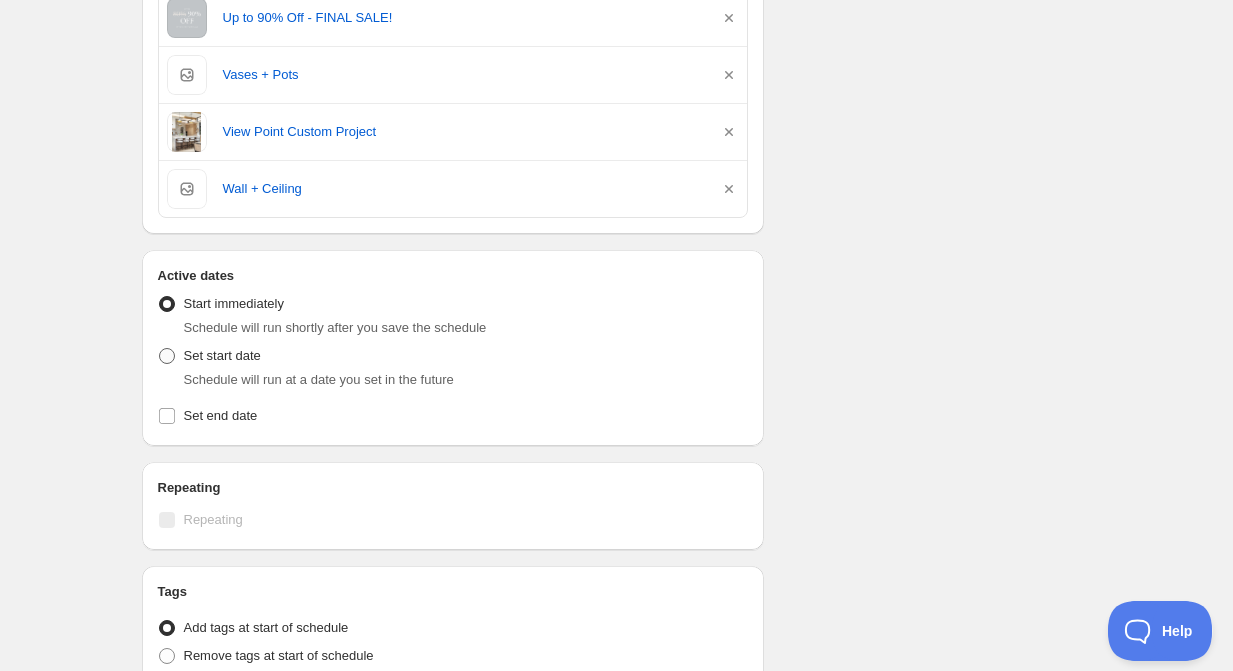 radio on "true" 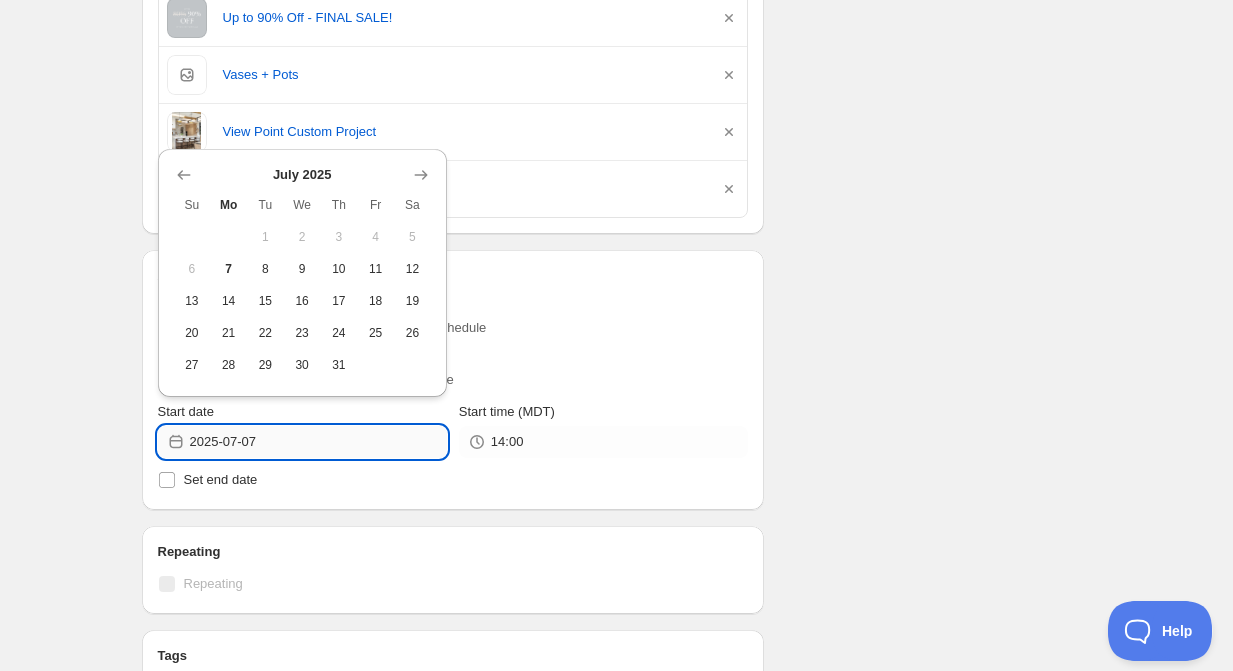 click on "2025-07-07" at bounding box center (318, 442) 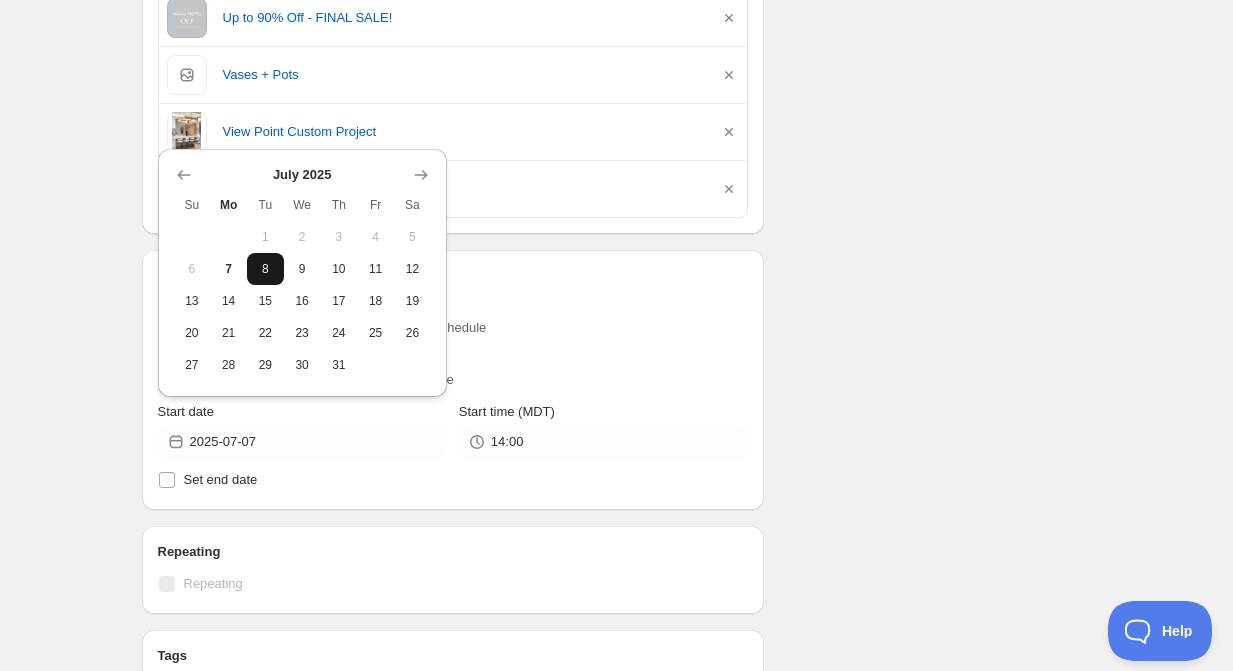 click on "8" at bounding box center (265, 269) 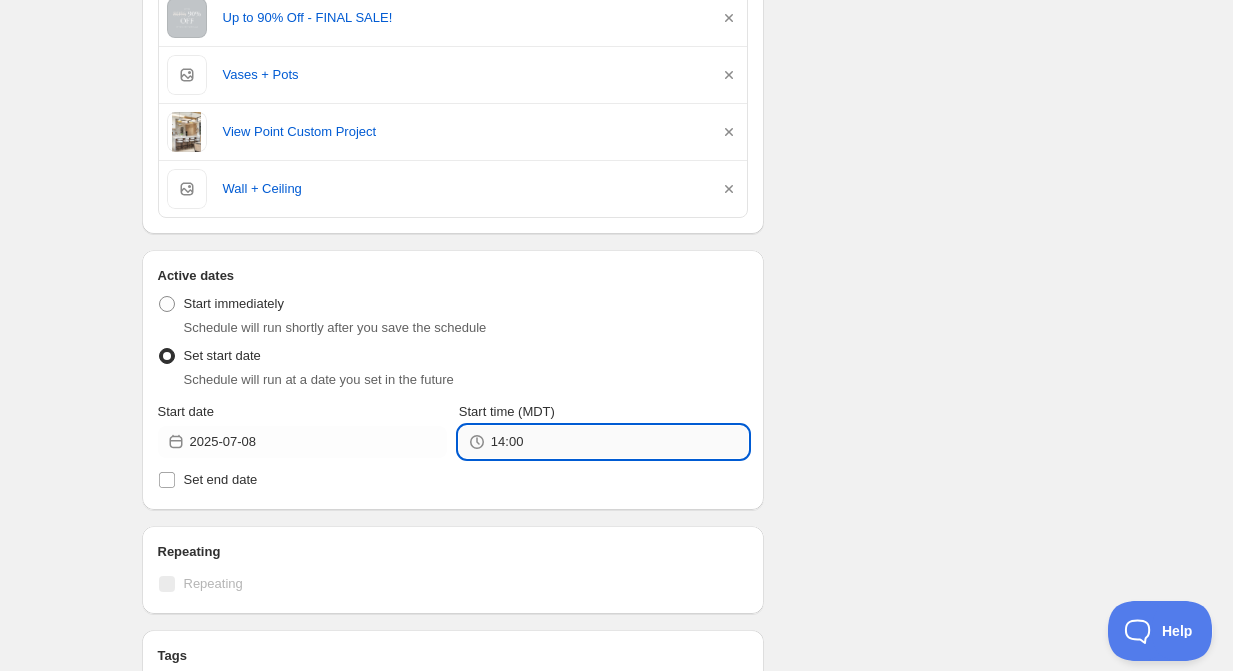 click on "14:00" at bounding box center (619, 442) 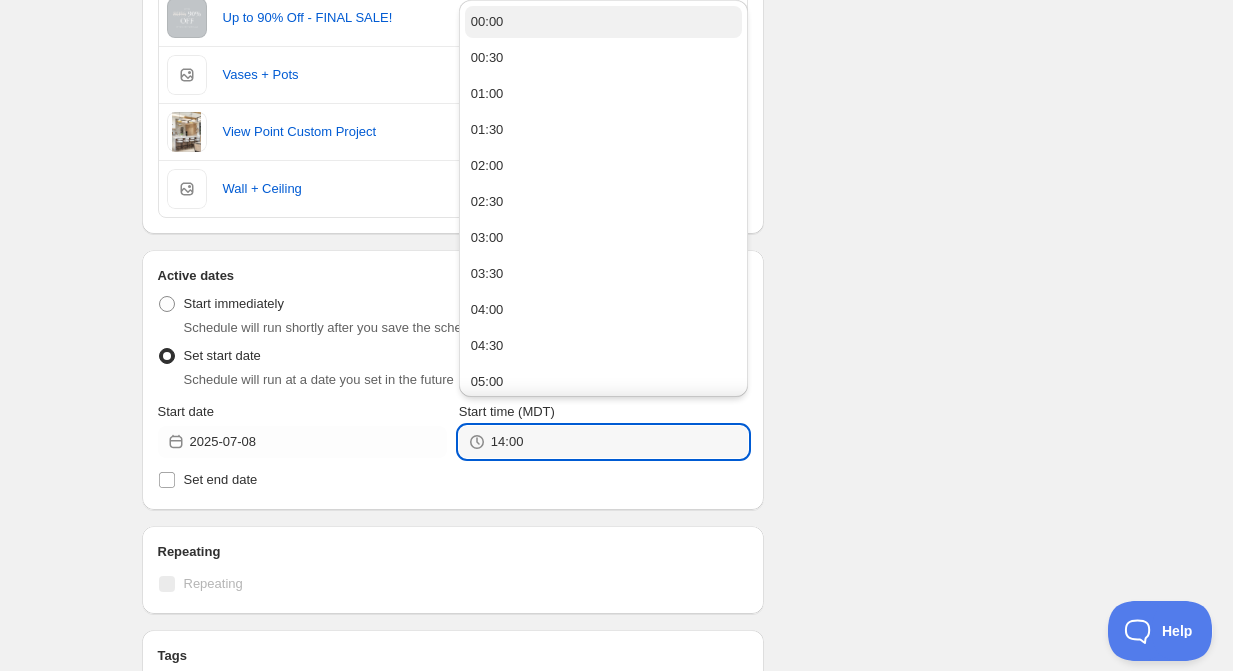 click on "00:00" at bounding box center [603, 22] 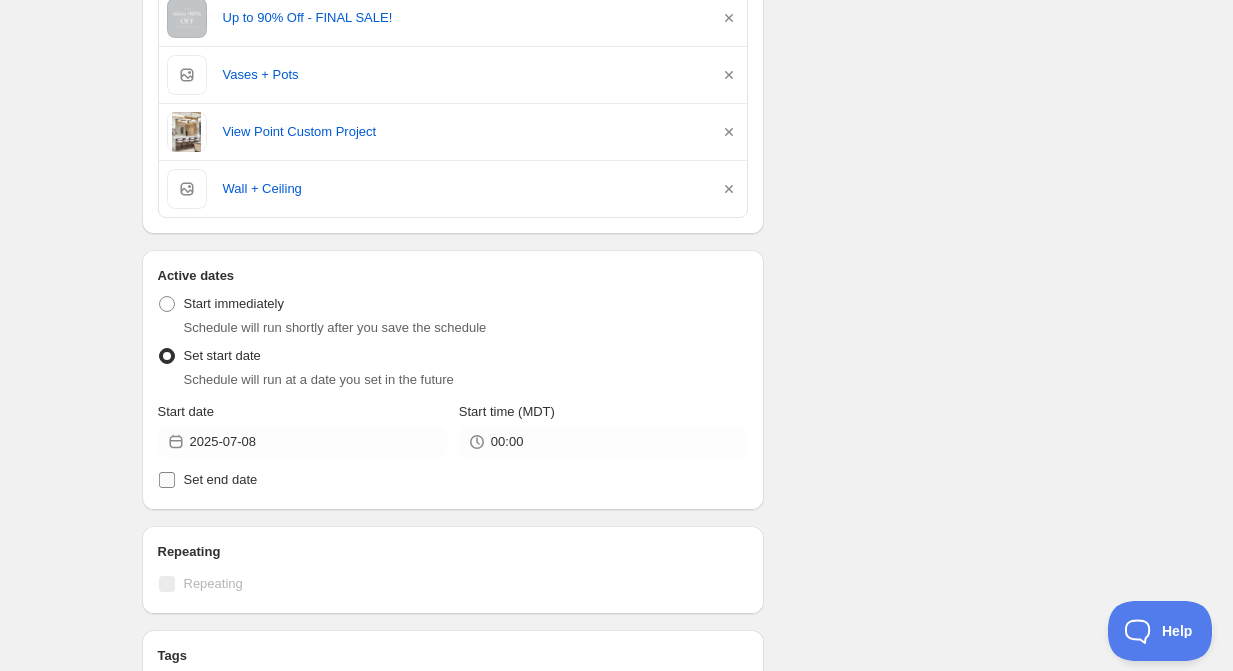 click on "Set end date" at bounding box center [167, 480] 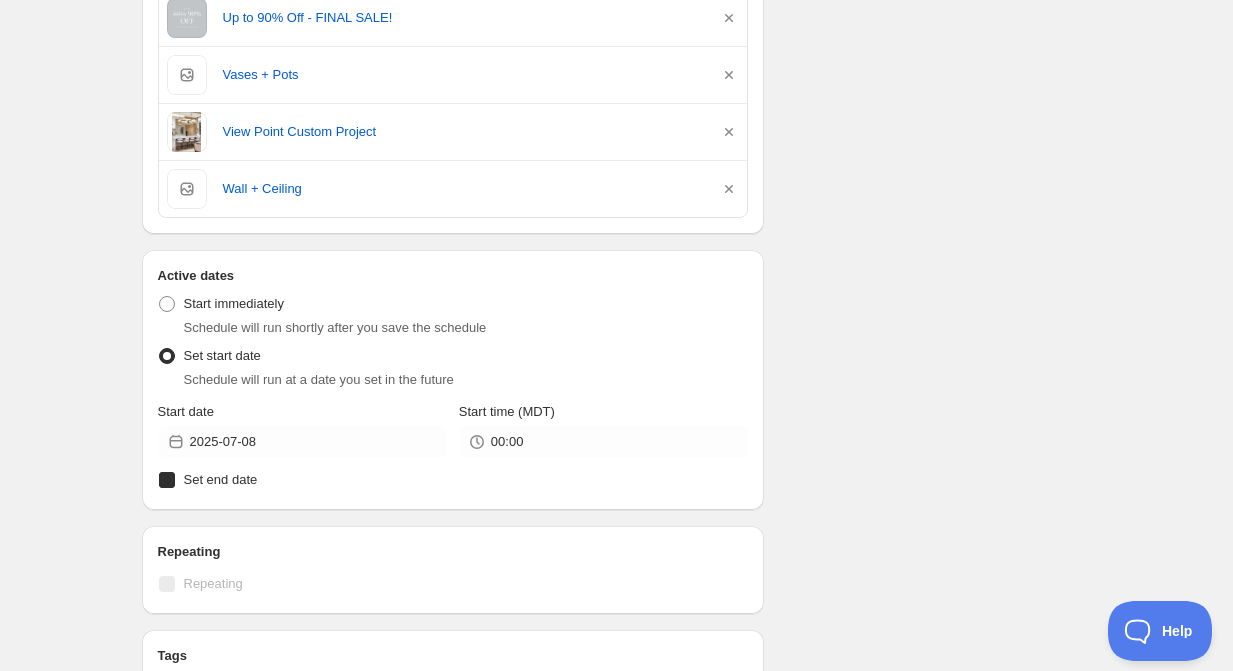 checkbox on "true" 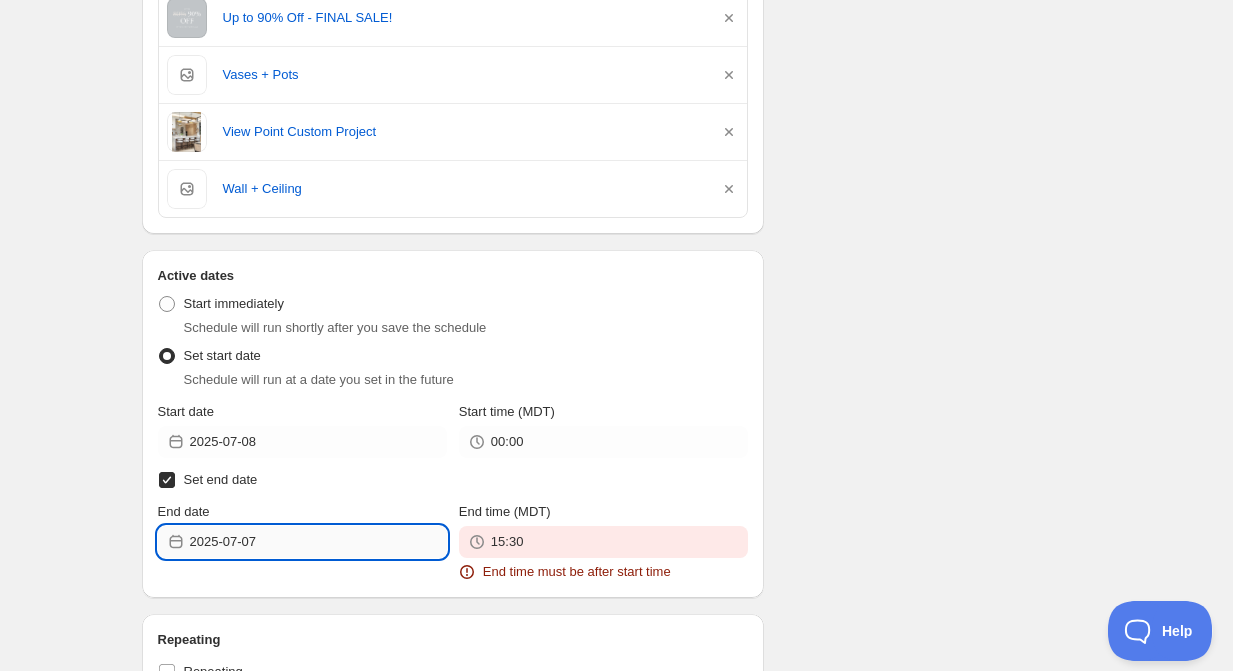 click on "2025-07-07" at bounding box center [318, 542] 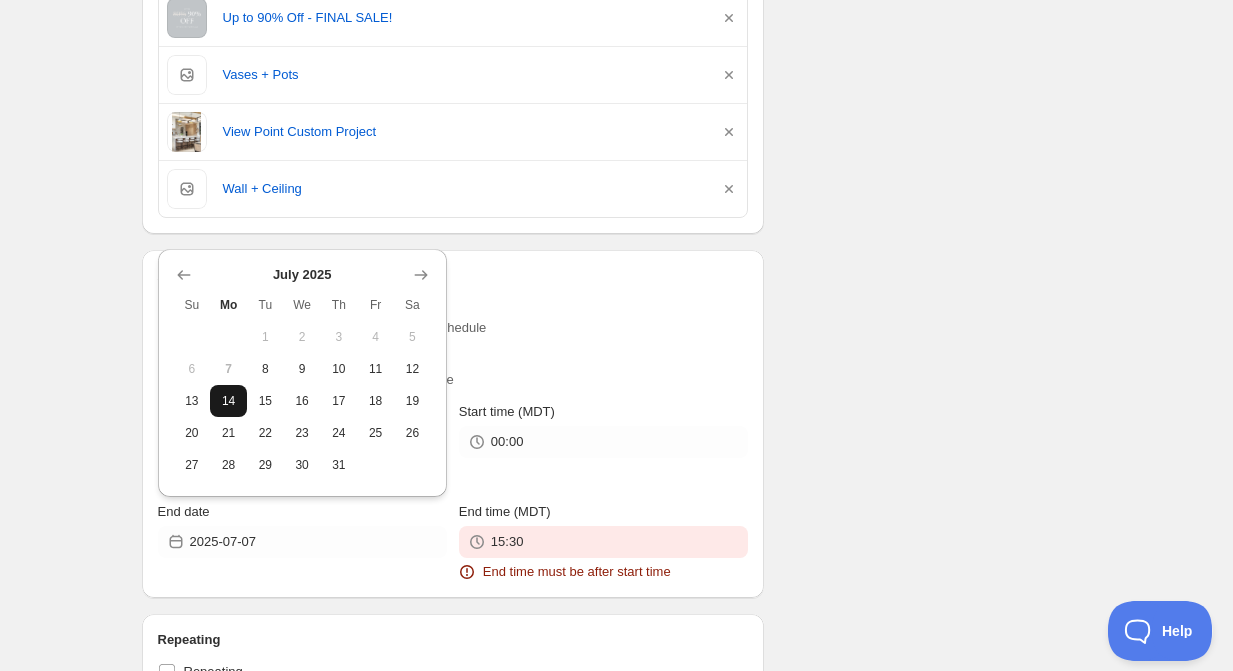 click on "14" at bounding box center (228, 401) 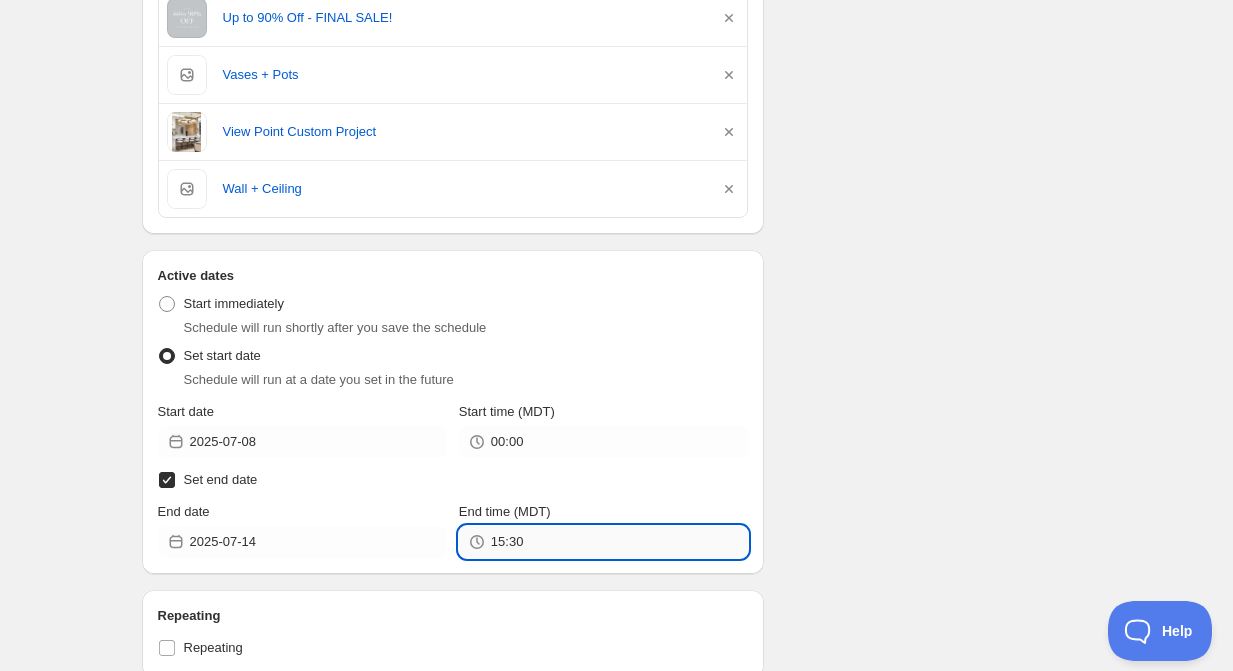 click on "15:30" at bounding box center (619, 542) 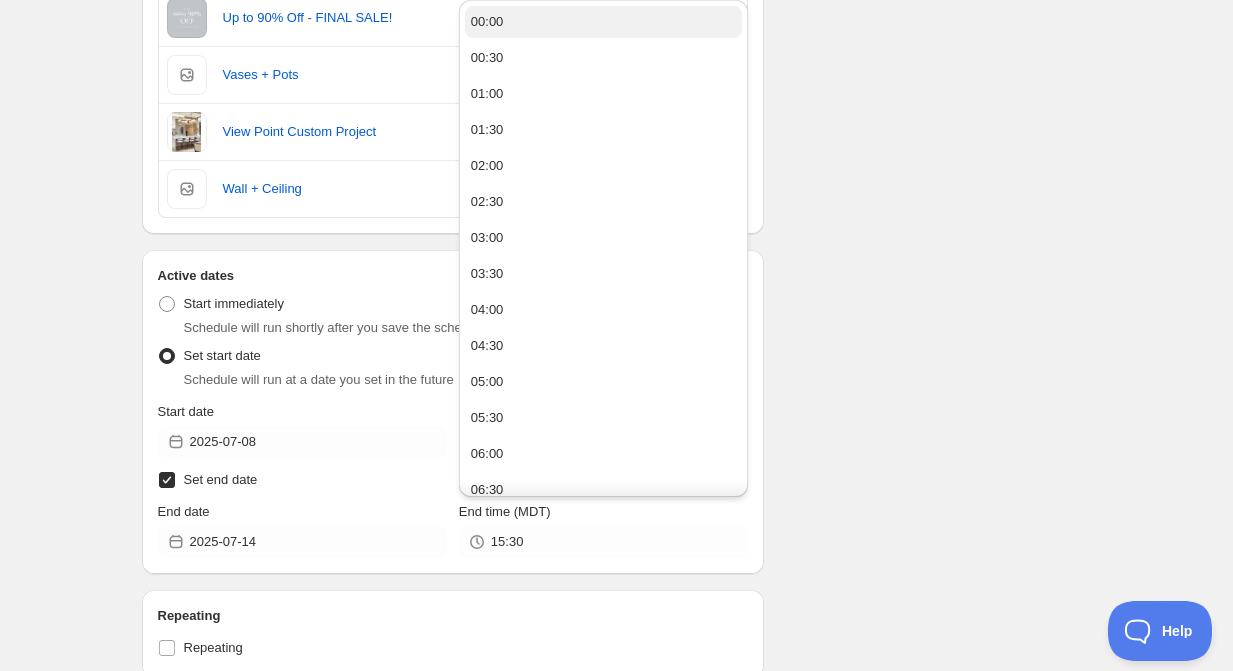 click on "00:00" at bounding box center [603, 22] 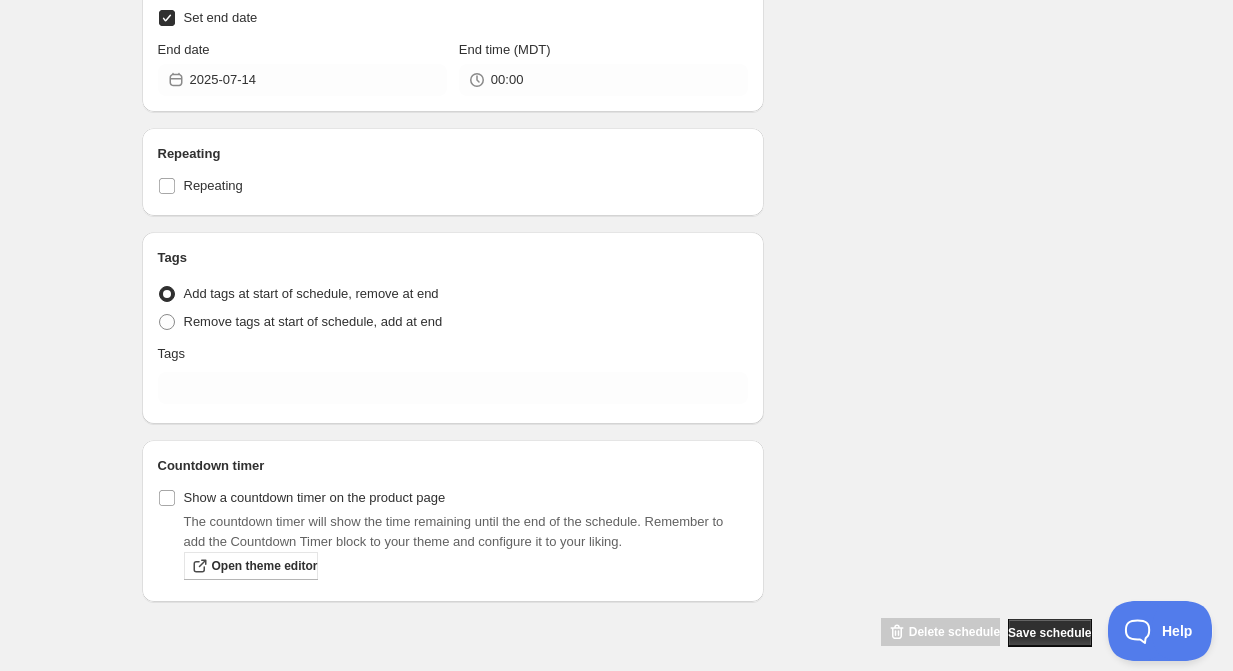 scroll, scrollTop: 6647, scrollLeft: 0, axis: vertical 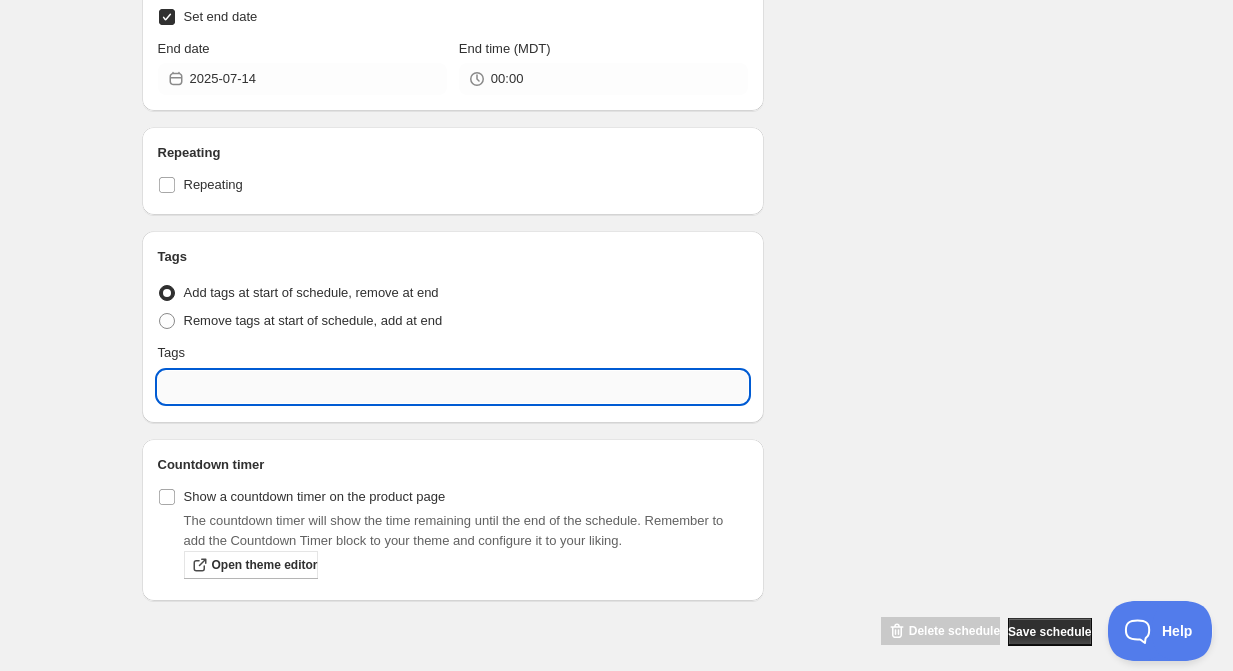 click at bounding box center (453, 387) 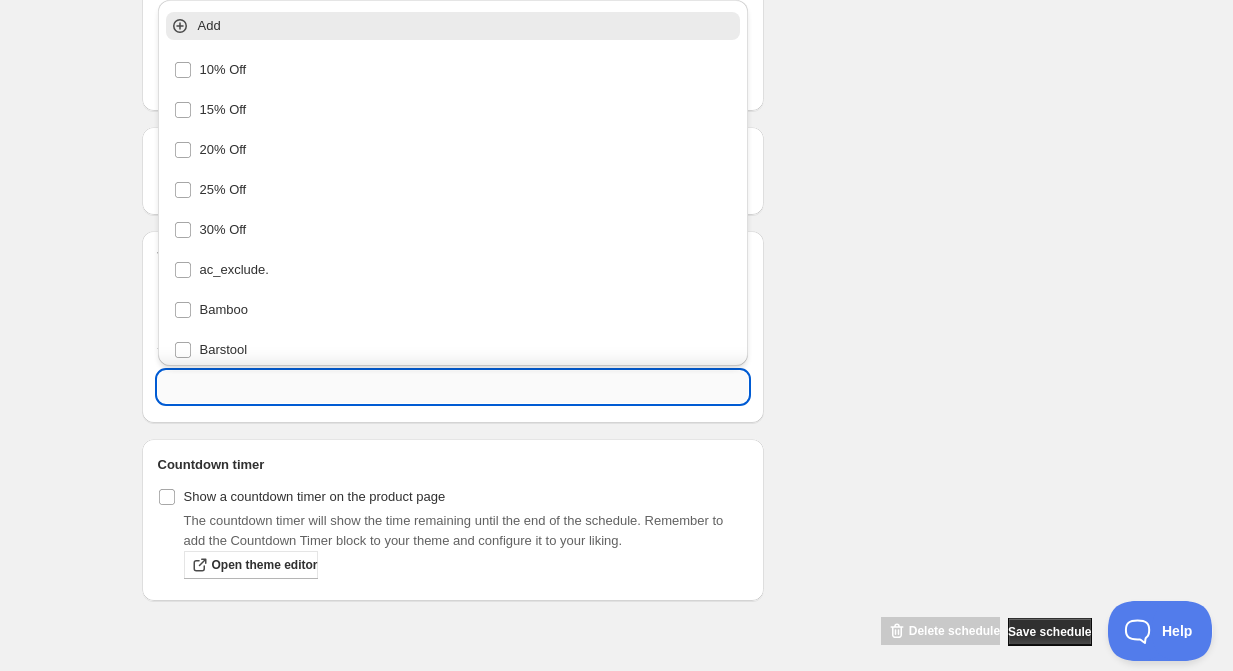 click at bounding box center [453, 387] 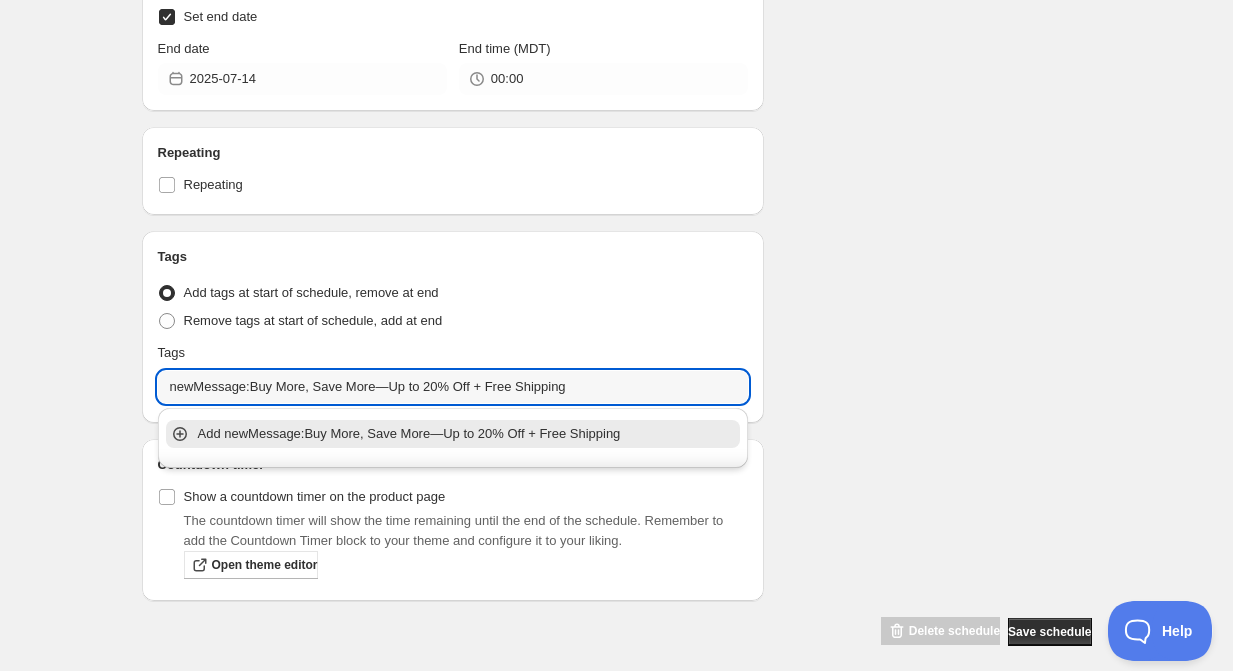 click on "Add newMessage:Buy More, Save More—Up to 20% Off + Free Shipping" at bounding box center (467, 434) 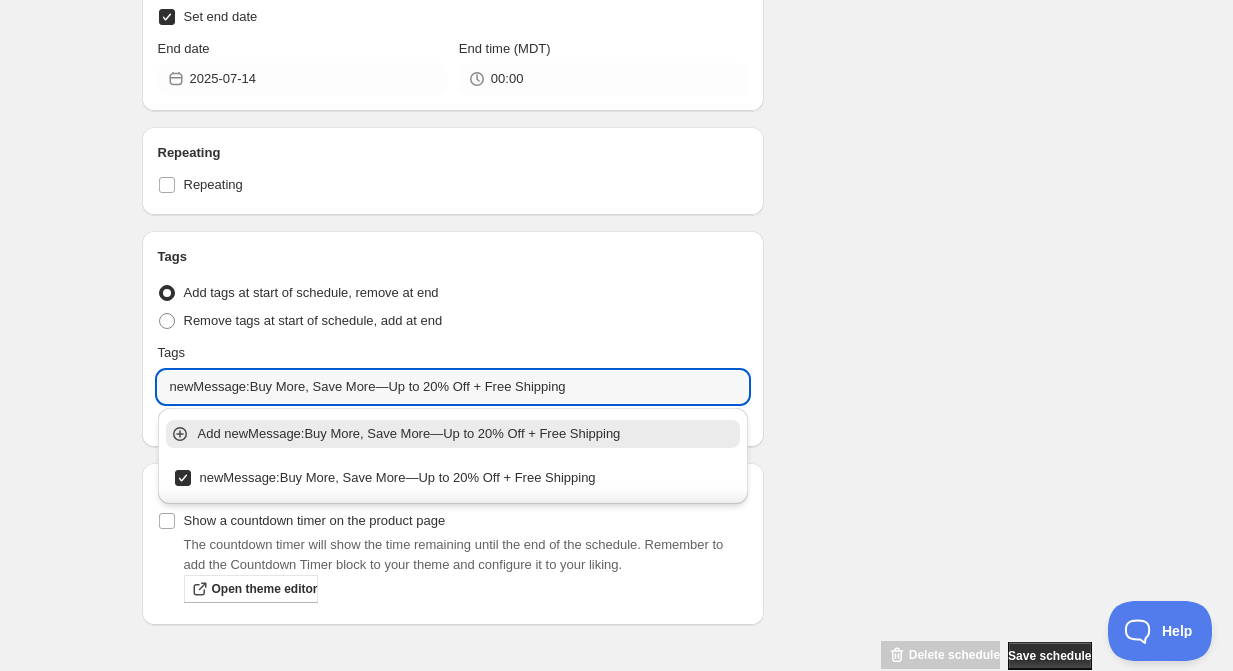 type on "newMessage:Buy More, Save More—Up to 20% Off + Free Shipping" 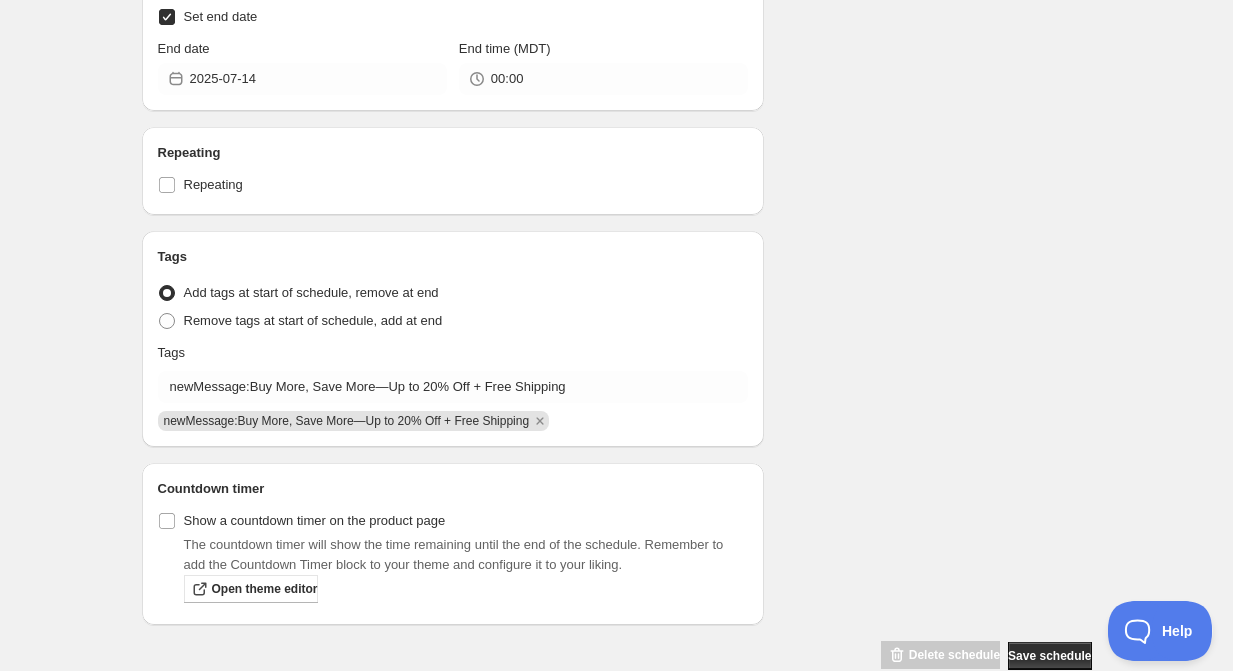 click on "Schedule name Buy More, Save More TAG Your customers won't see this Product selection Entity type Specific products Specific collections Specific tags Specific vendors Browse *Rugs 10% Off 15% Off 20% Off 25% Off 25% Off VIP Birthday Sale! Use code 'HBDVIP' at checkout! 30% Off 40% Off 50% Off! All Products Artwork Bar + Counter Stools Baskets + Boxes Beach Front Project Becki Owens x HVL Becki Owens x Livabliss Becki Owens x Surya Bedding Bedroom Beds Bellota Project Benches Best Sellers Bowls + Trays Candles Chairs Chaise Lounge Chandeliers Coffee Tables Consoles + Sideboards Decor Desert Oasis Project Desert Shores Project Desks Dining Chairs Dining Room Dining Tables Dressers Elevated Views Project Eligible For Discount Family Ties Project Faux Plants + Trees FINAL FEW! Up to 70% Off Floor Lamp Flush Mounts For The Collector For The Homebody For The Hostess Furniture Gifts Under $100 Golden Hour Project Hanging Lights Hawaii Project Holiday Collection Holiday Gift Guide Home page HVL Ladders Lamps Mirrors" at bounding box center (609, -2958) 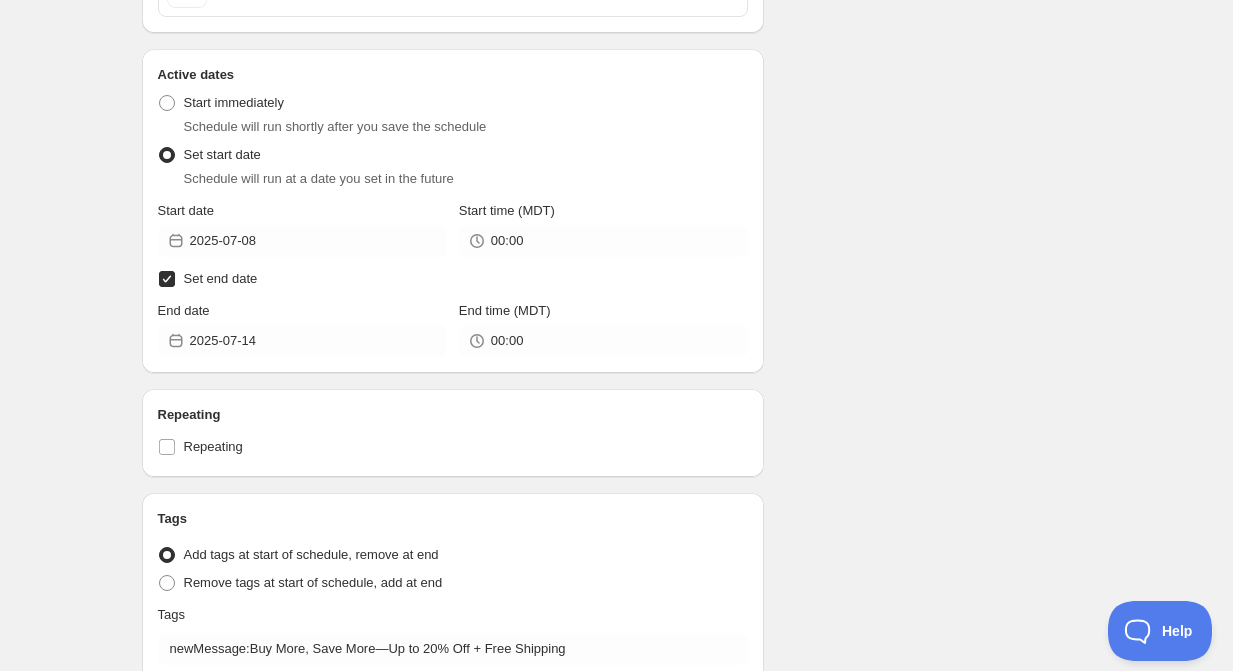 scroll, scrollTop: 6685, scrollLeft: 0, axis: vertical 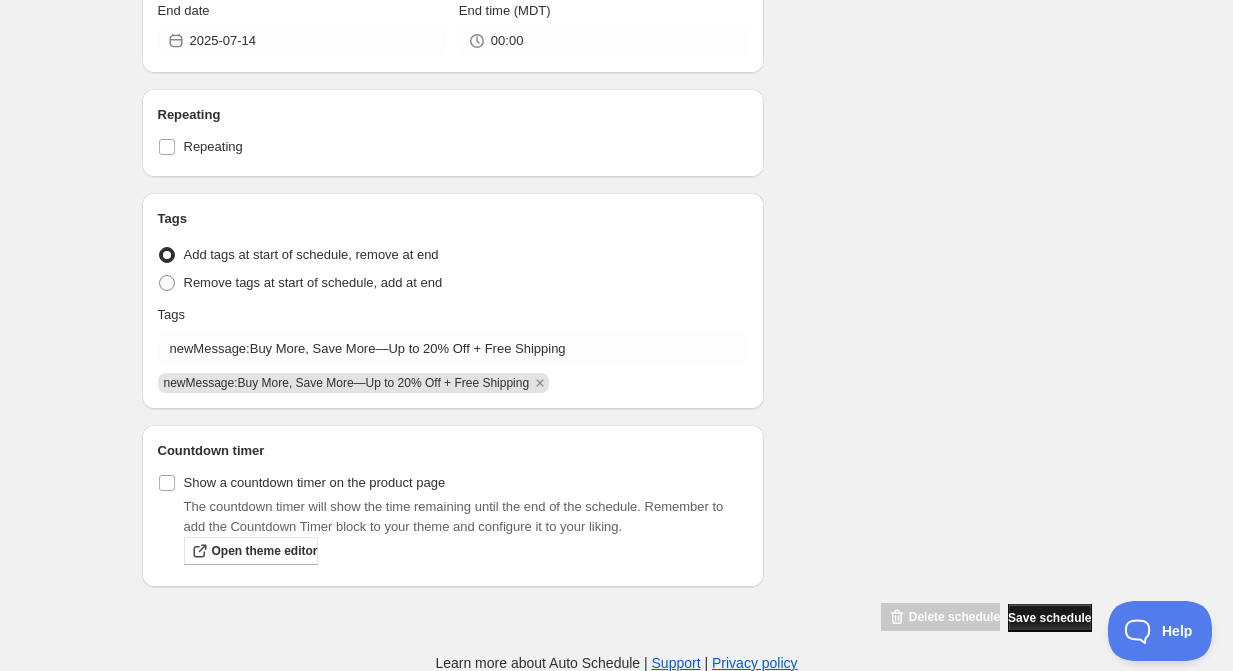 click on "Save schedule" at bounding box center [1049, 618] 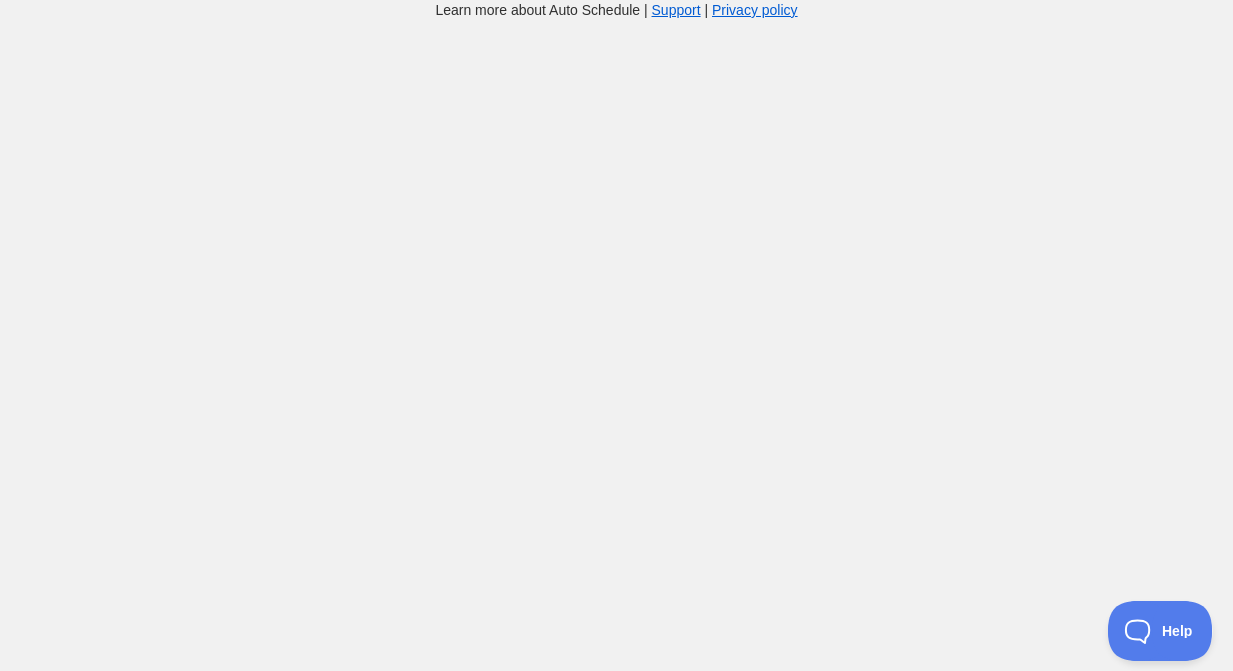 scroll, scrollTop: 0, scrollLeft: 0, axis: both 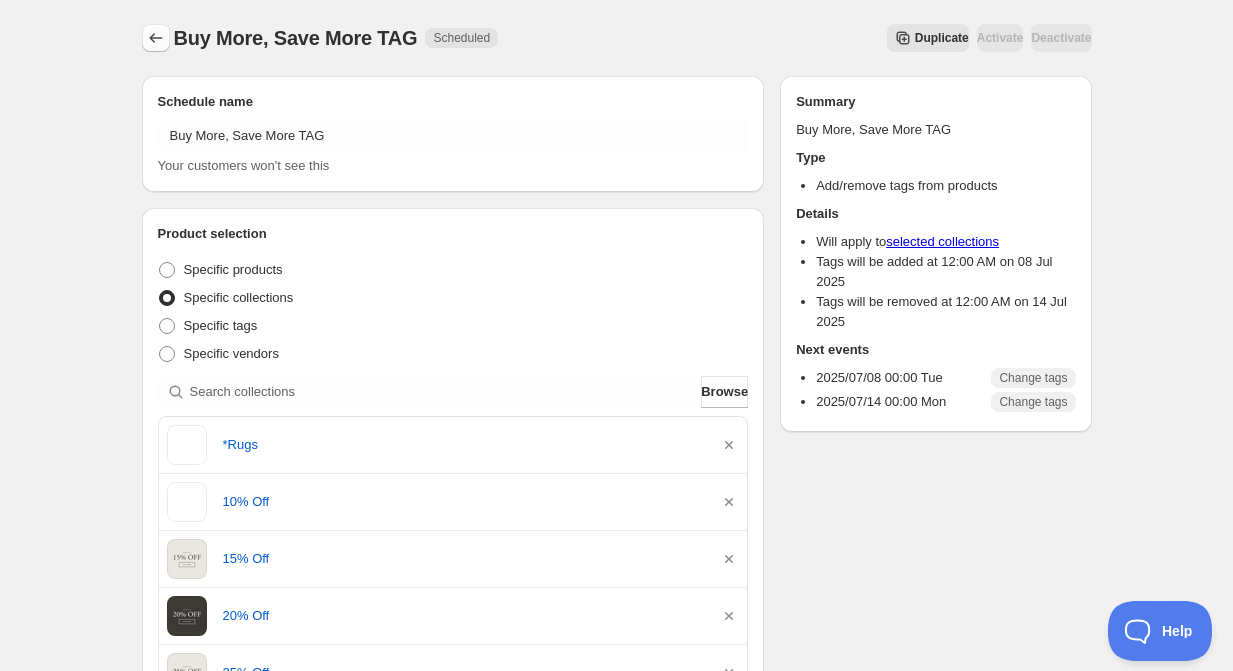 click at bounding box center (156, 38) 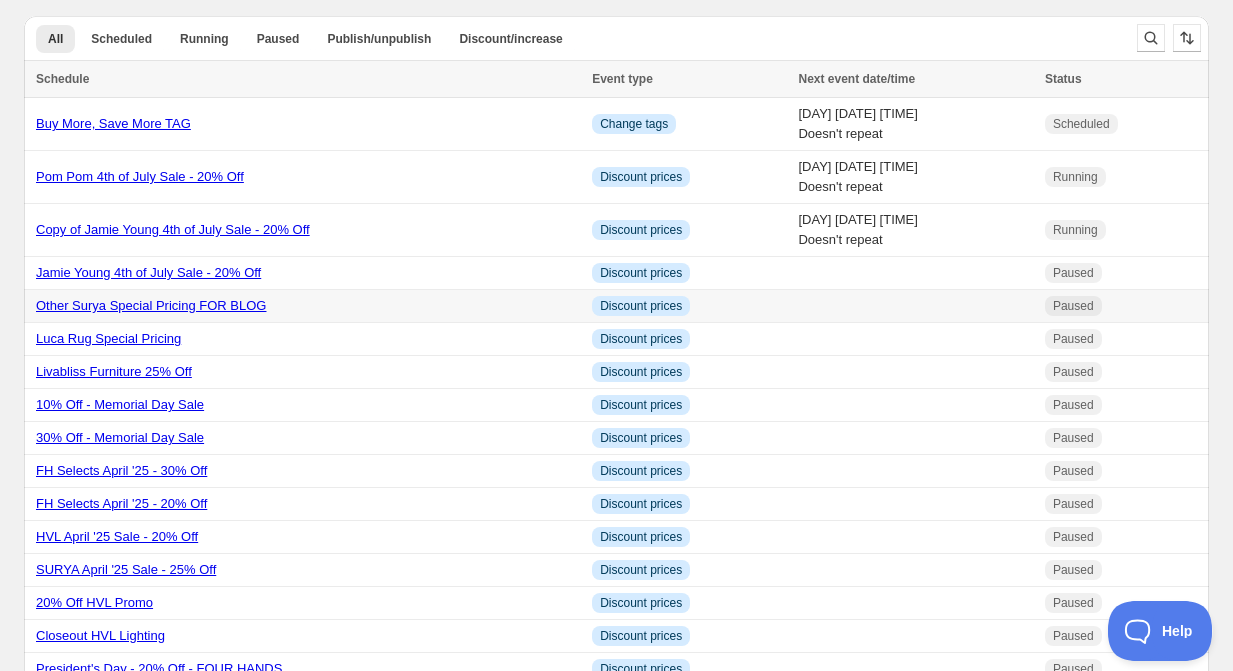 scroll, scrollTop: 0, scrollLeft: 0, axis: both 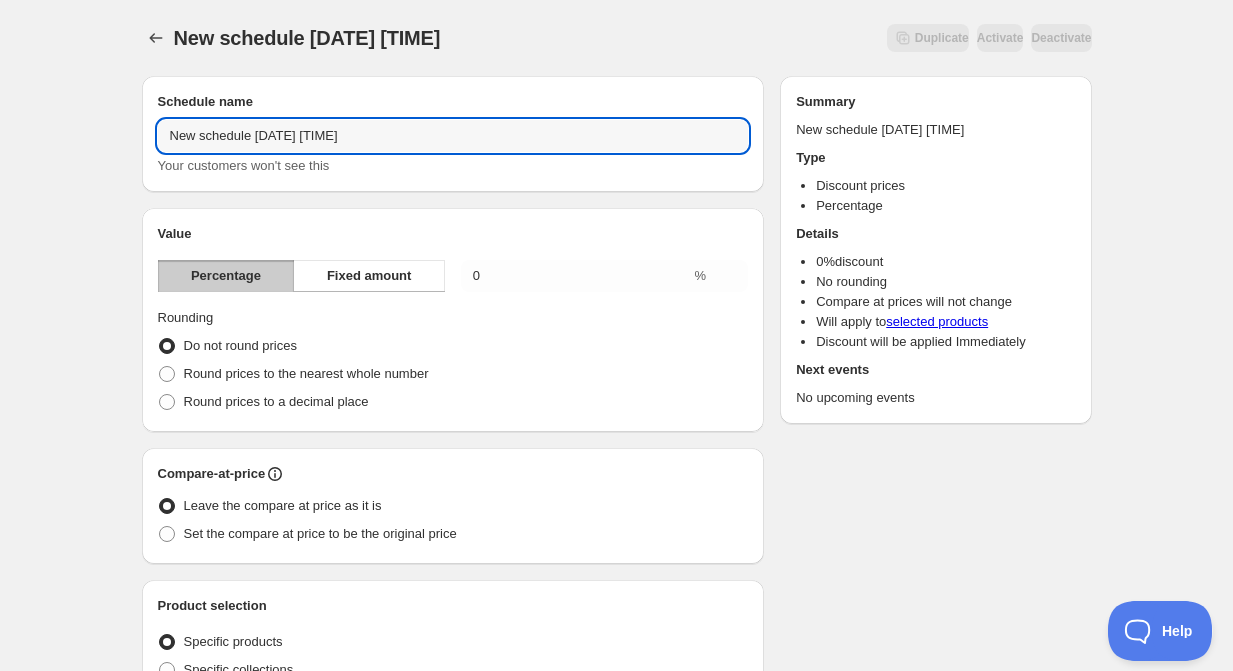 drag, startPoint x: 470, startPoint y: 131, endPoint x: 174, endPoint y: 94, distance: 298.30353 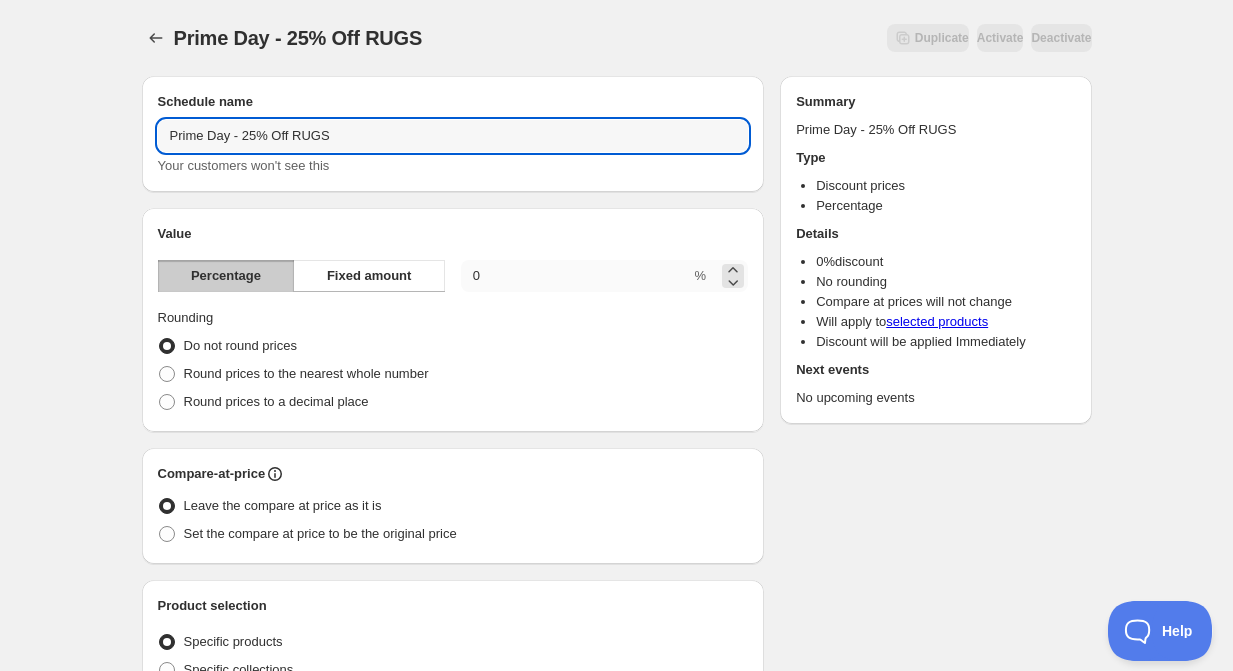 type on "Prime Day - 25% Off RUGS" 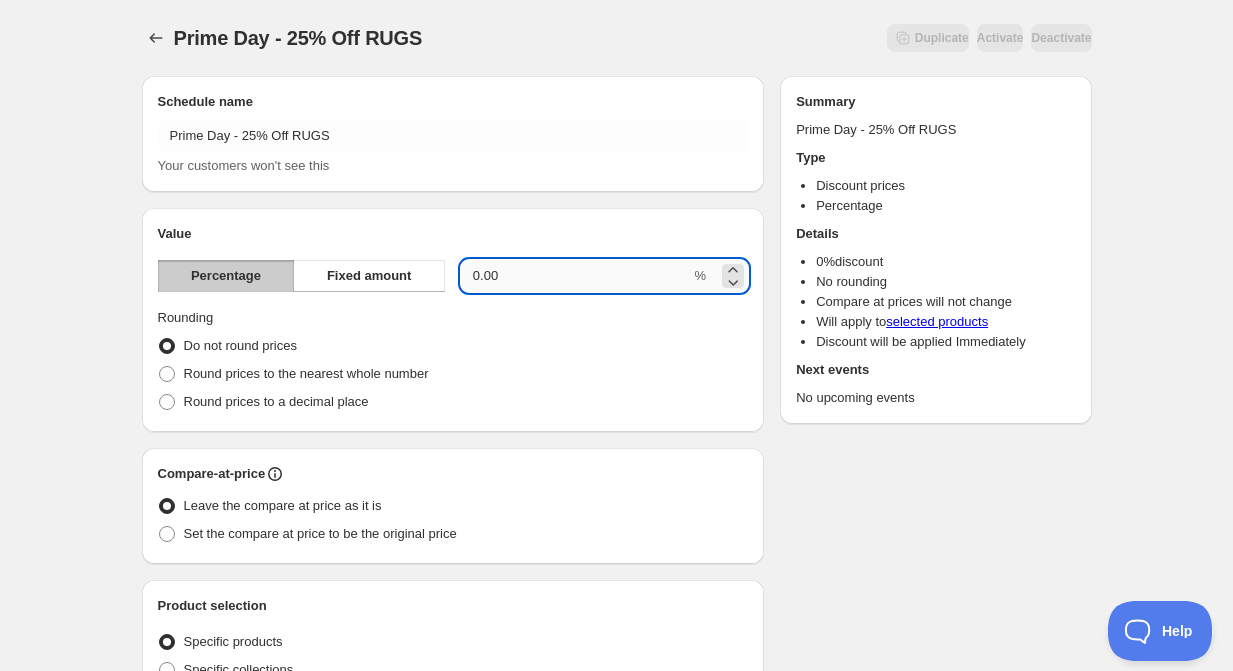 click on "0.00" at bounding box center (576, 276) 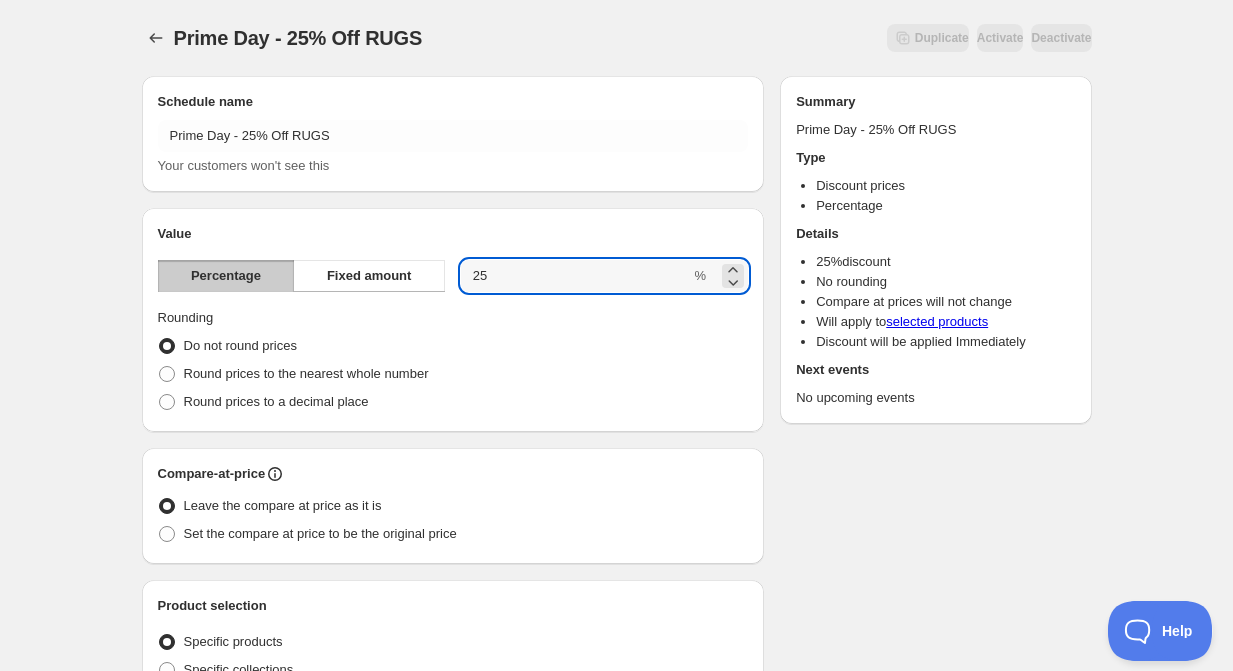 type on "25" 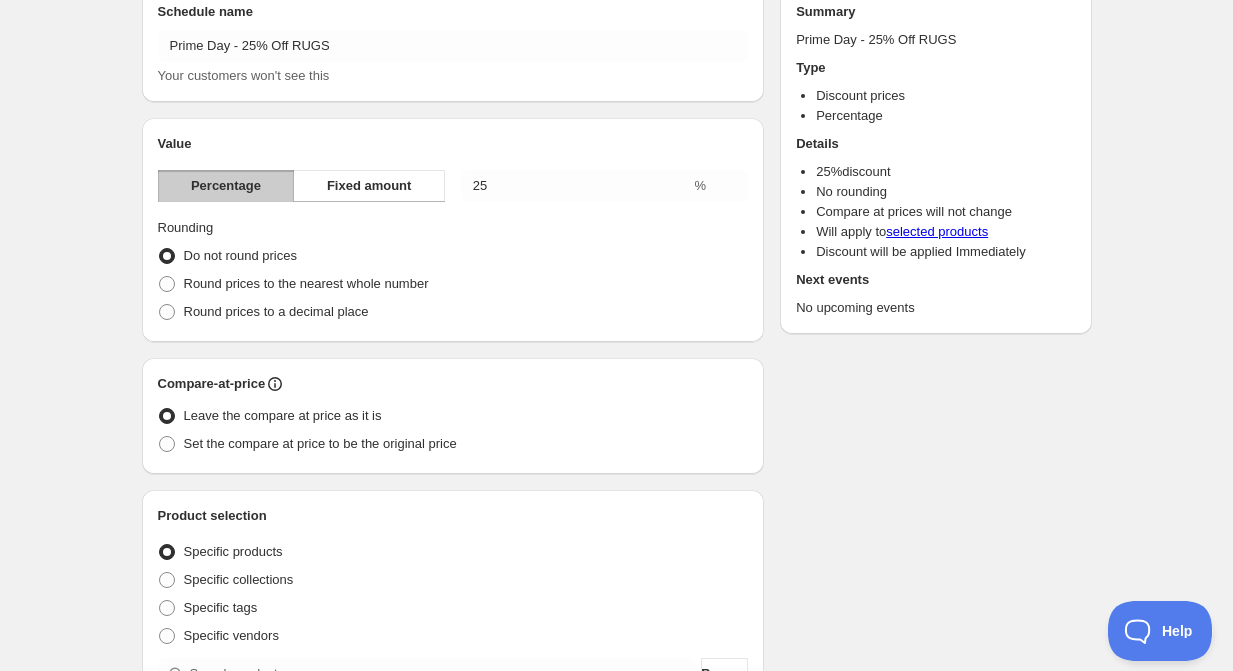 scroll, scrollTop: 93, scrollLeft: 0, axis: vertical 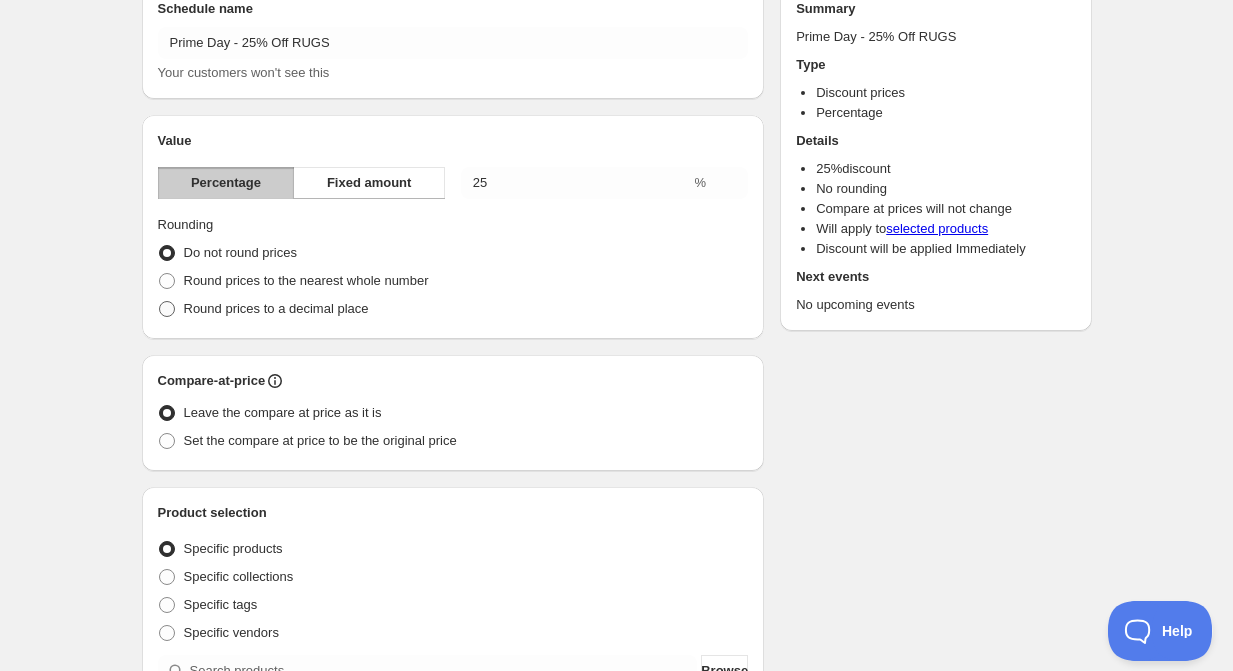 click at bounding box center [167, 309] 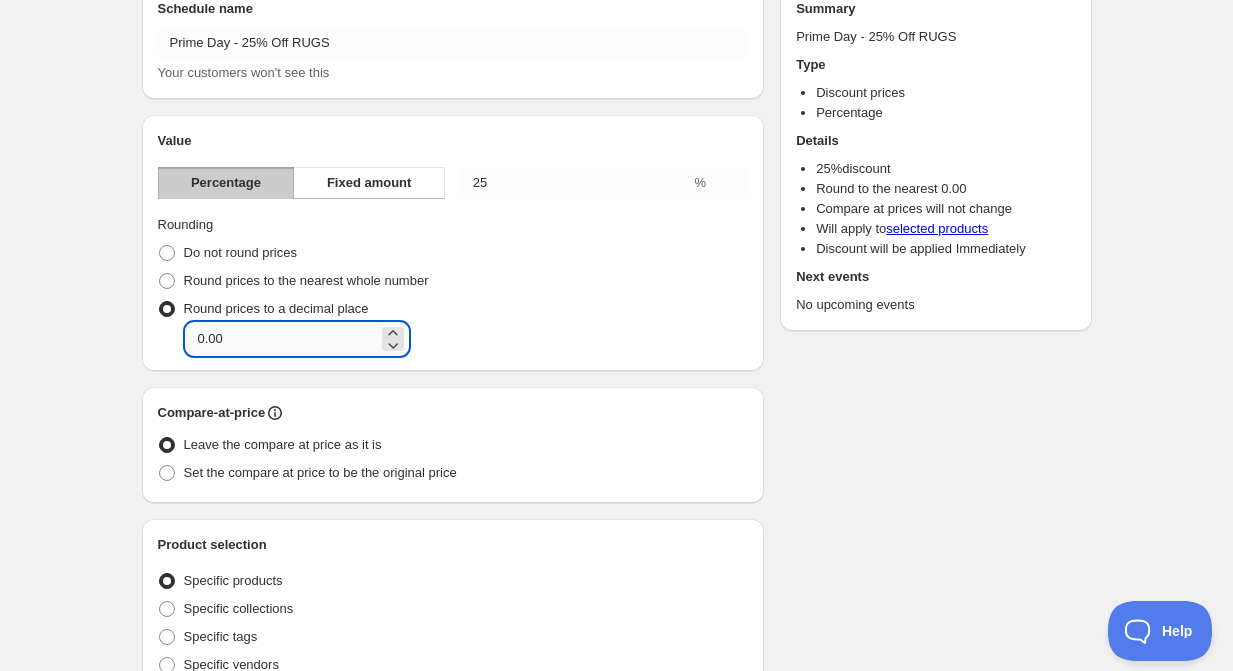 click on "0.00" at bounding box center [282, 339] 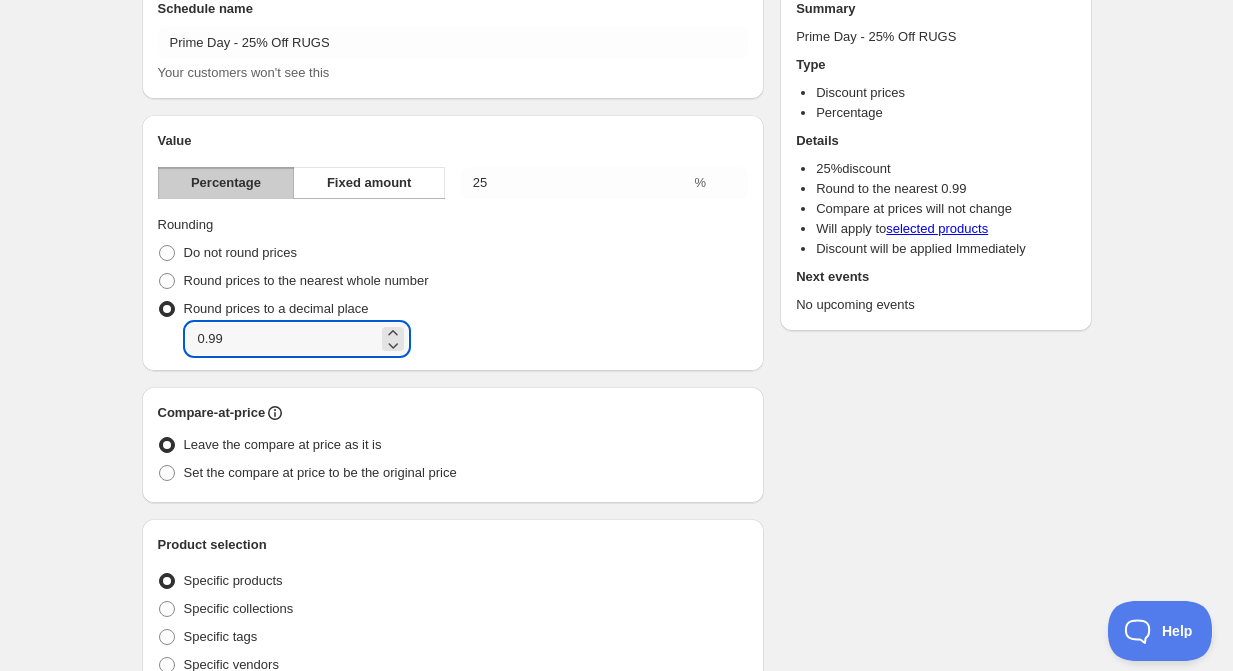 type on "0.99" 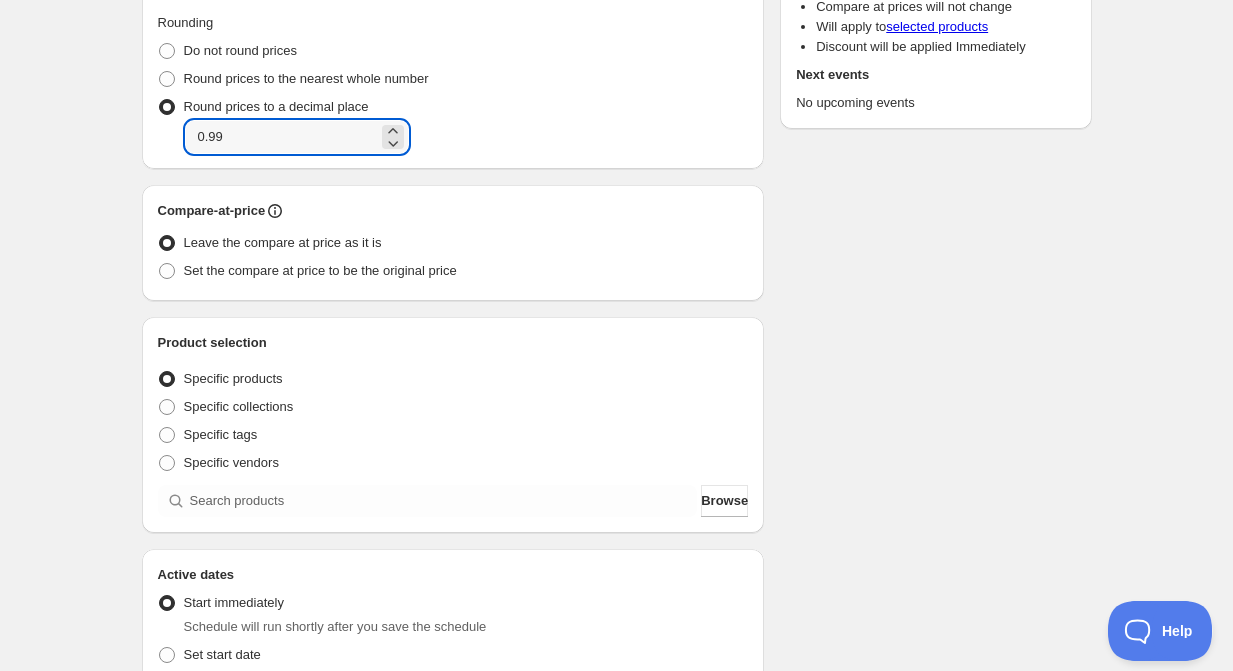 scroll, scrollTop: 296, scrollLeft: 0, axis: vertical 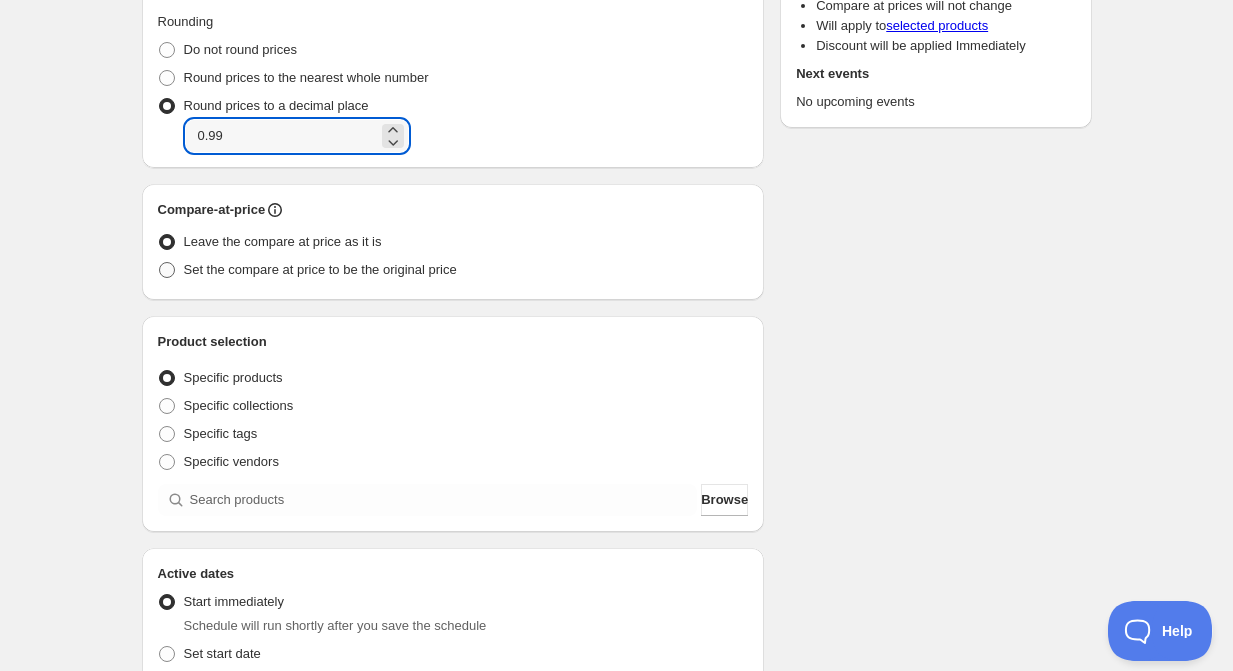 click at bounding box center (167, 270) 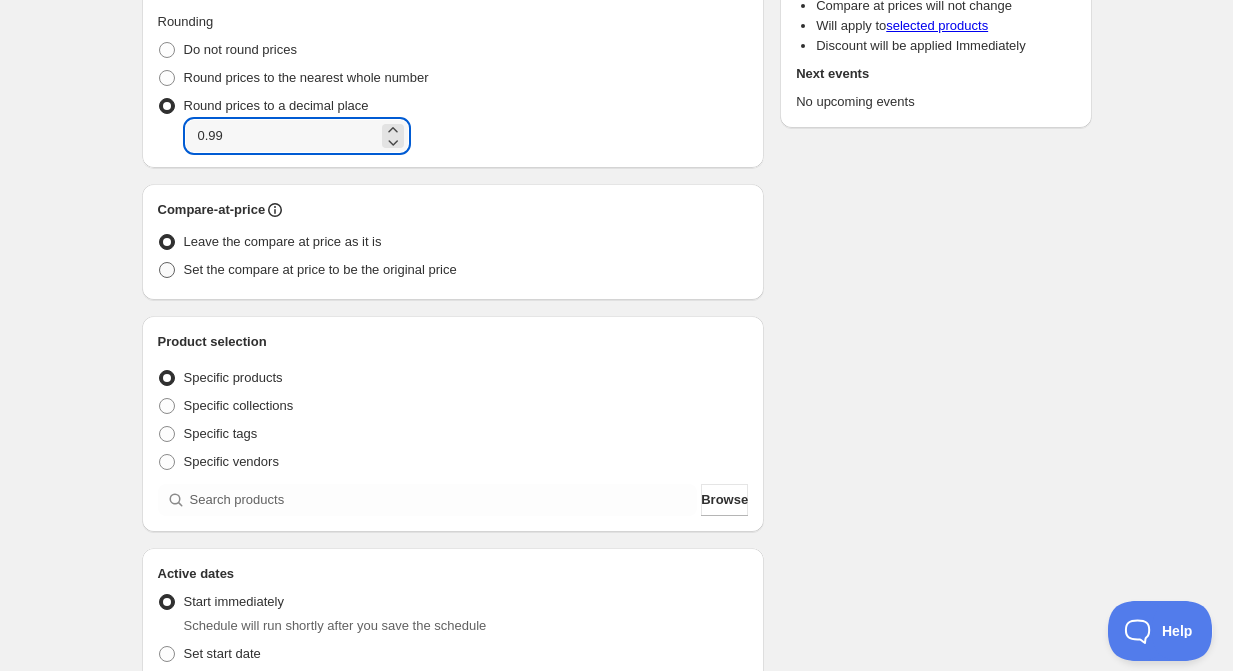 radio on "true" 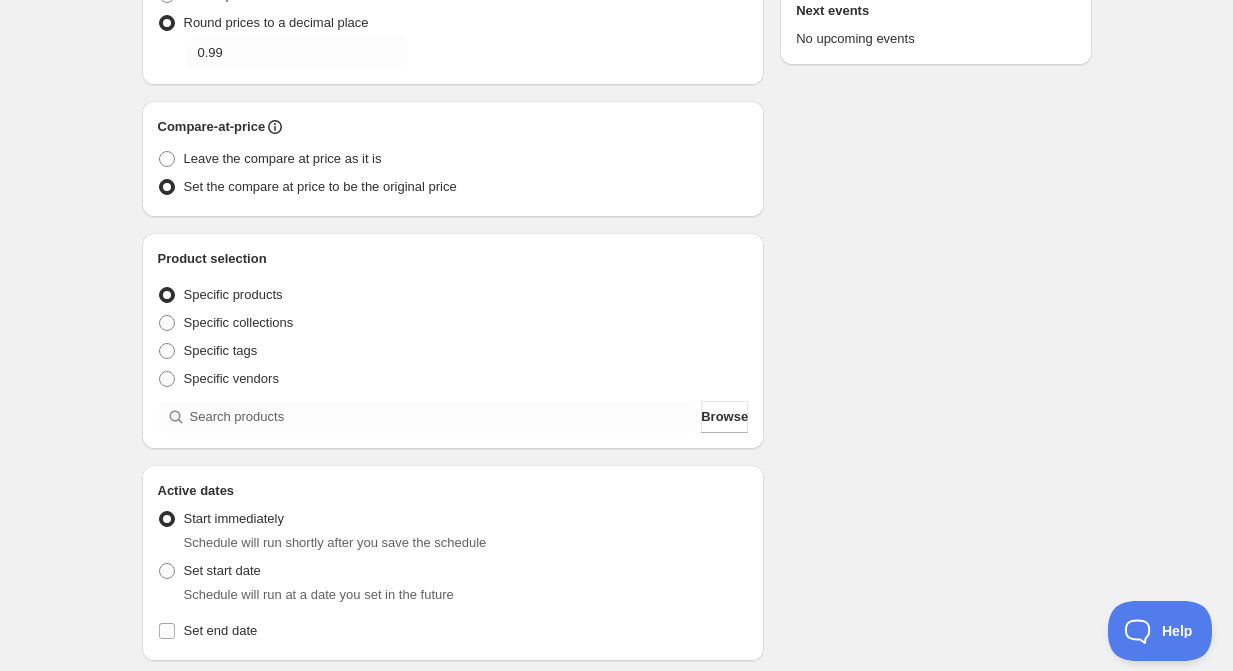 scroll, scrollTop: 390, scrollLeft: 0, axis: vertical 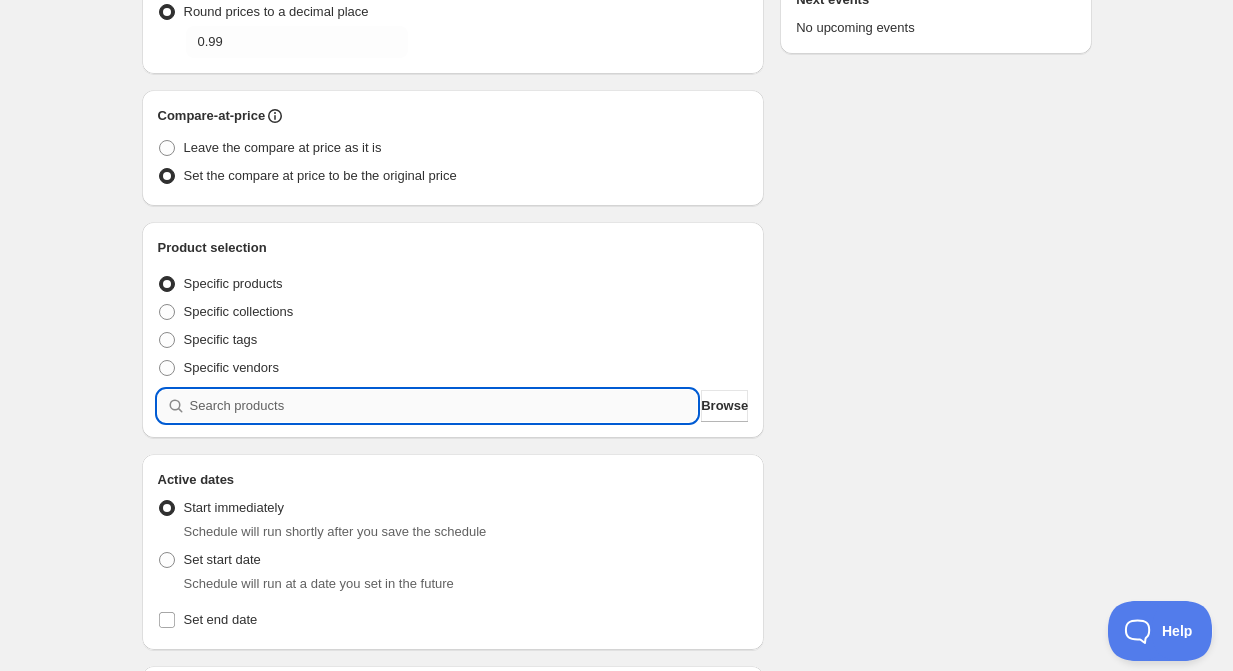 click at bounding box center (444, 406) 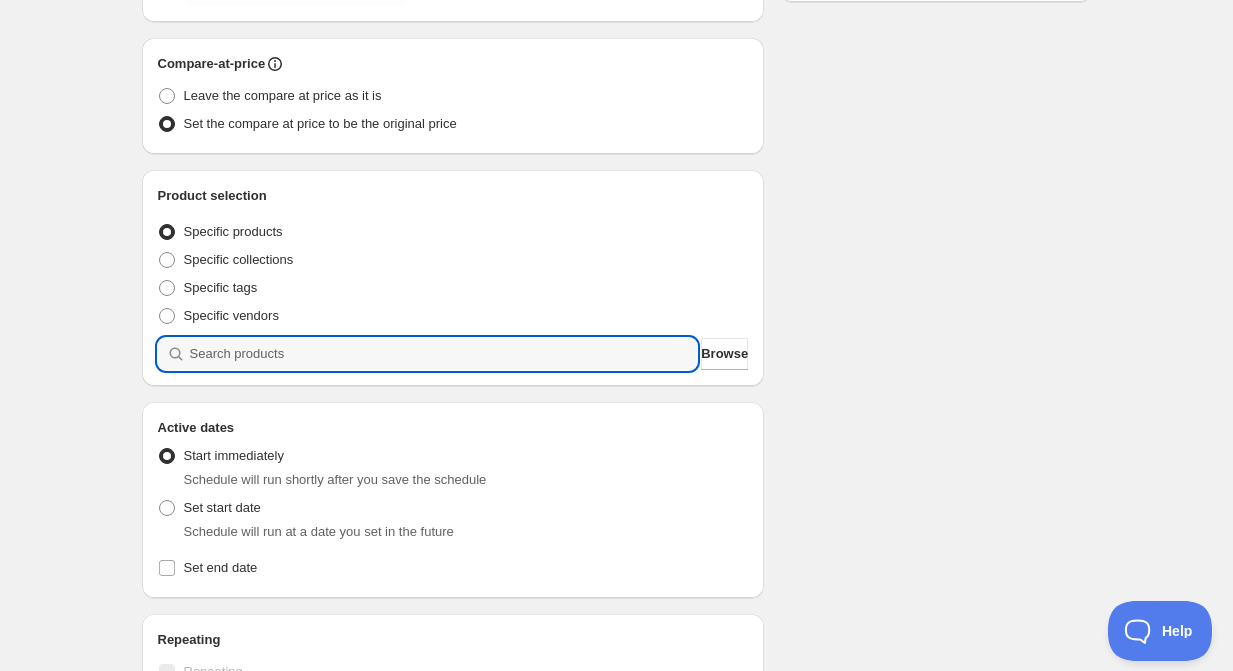 scroll, scrollTop: 443, scrollLeft: 0, axis: vertical 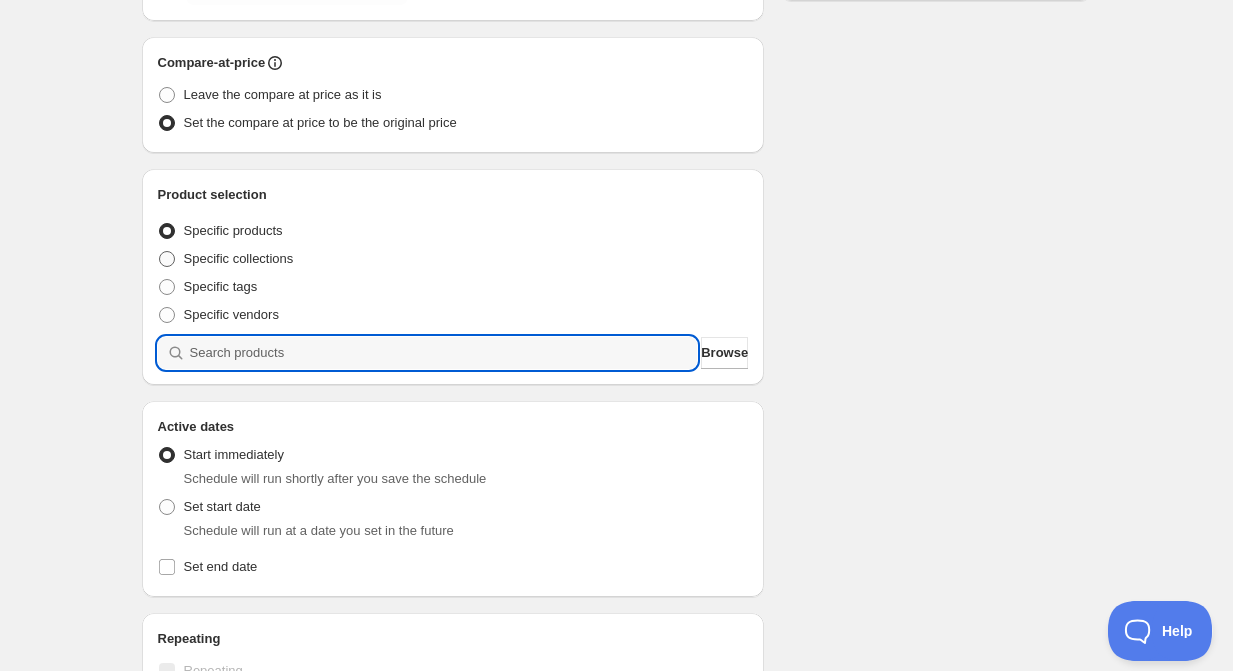 click at bounding box center (167, 259) 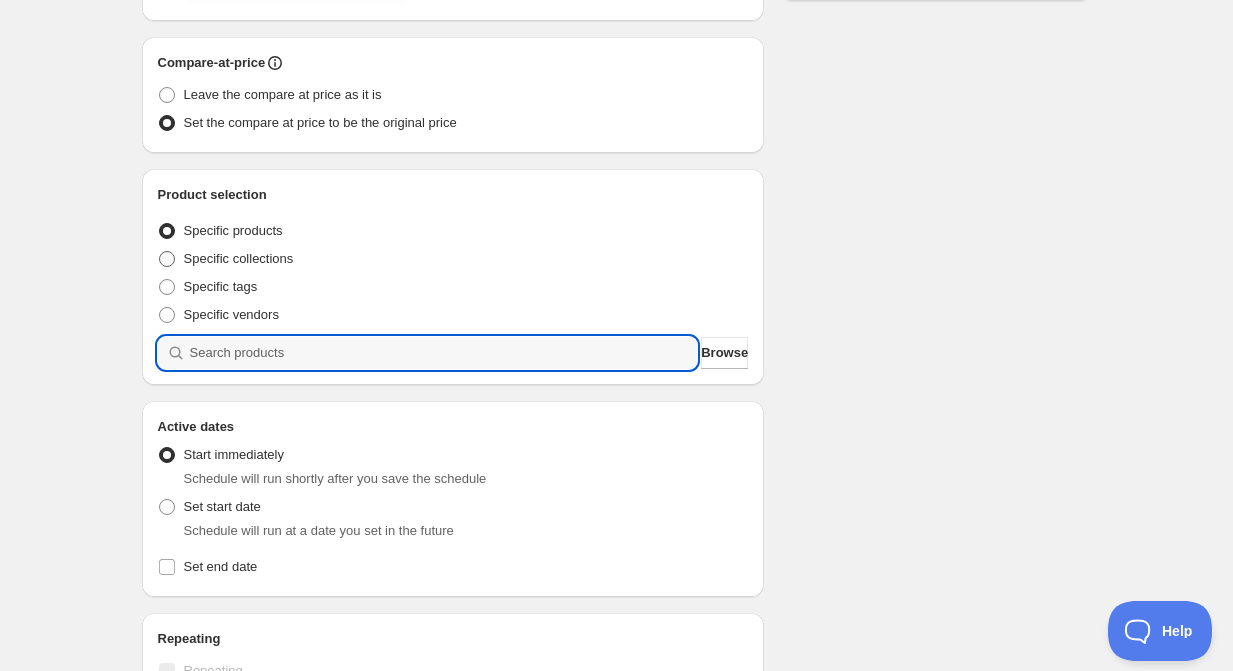 radio on "true" 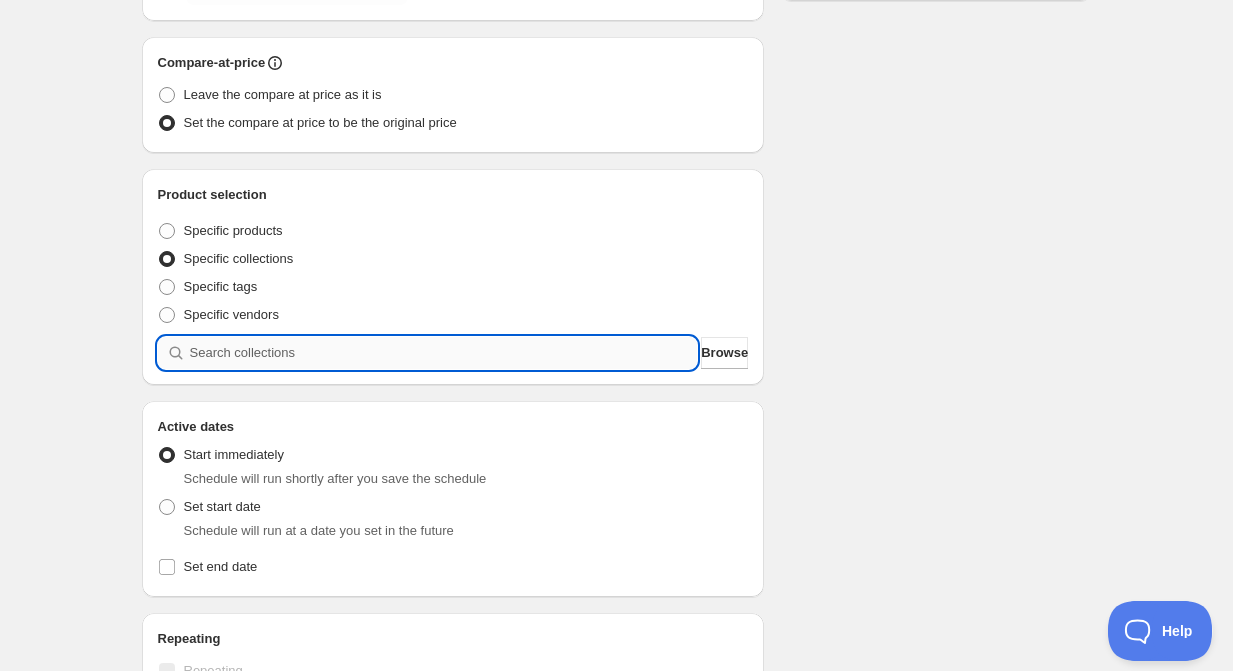 click at bounding box center [444, 353] 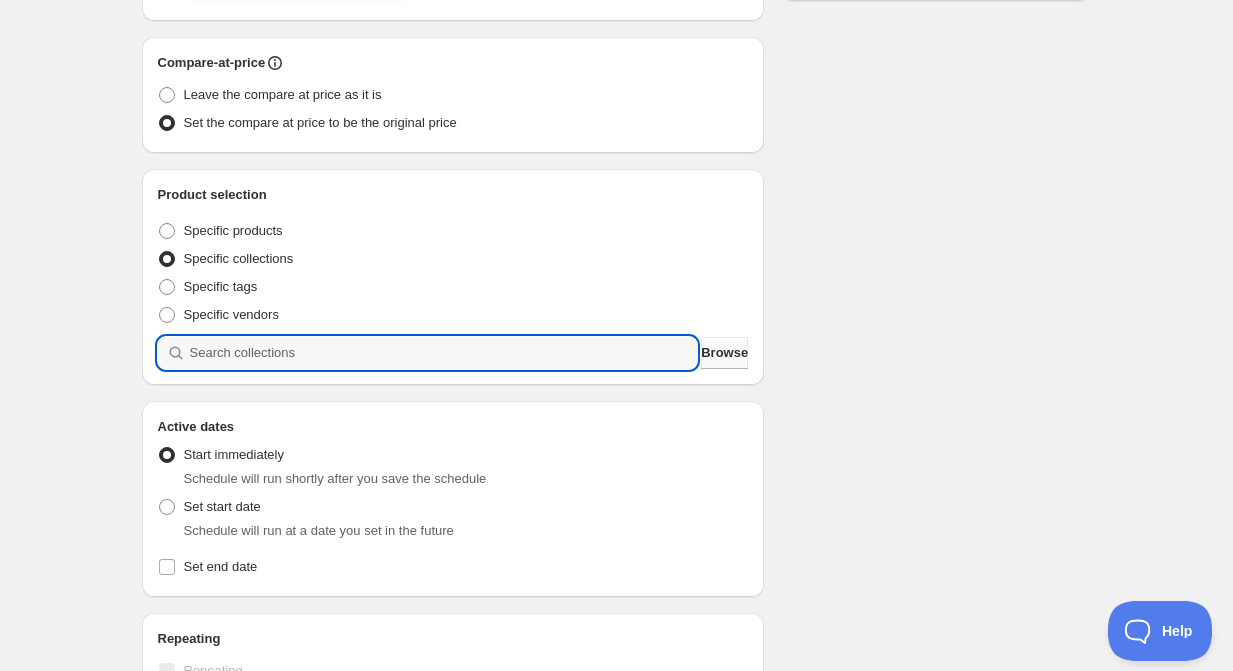 click on "Browse" at bounding box center [724, 353] 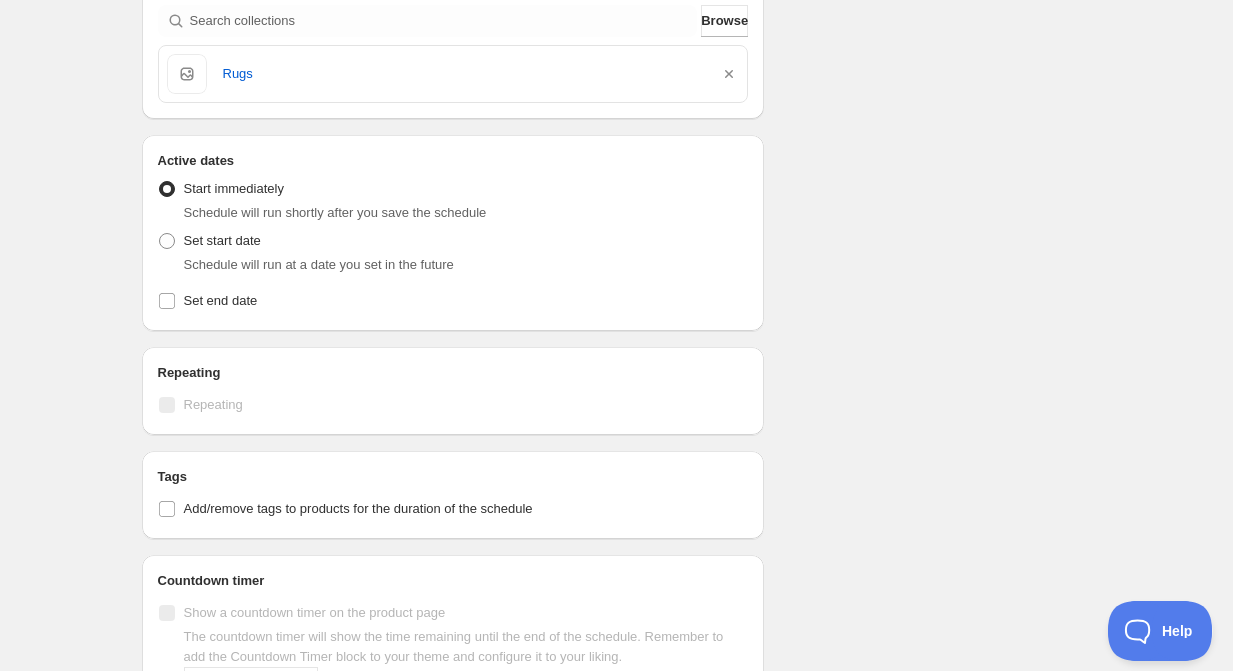 scroll, scrollTop: 808, scrollLeft: 0, axis: vertical 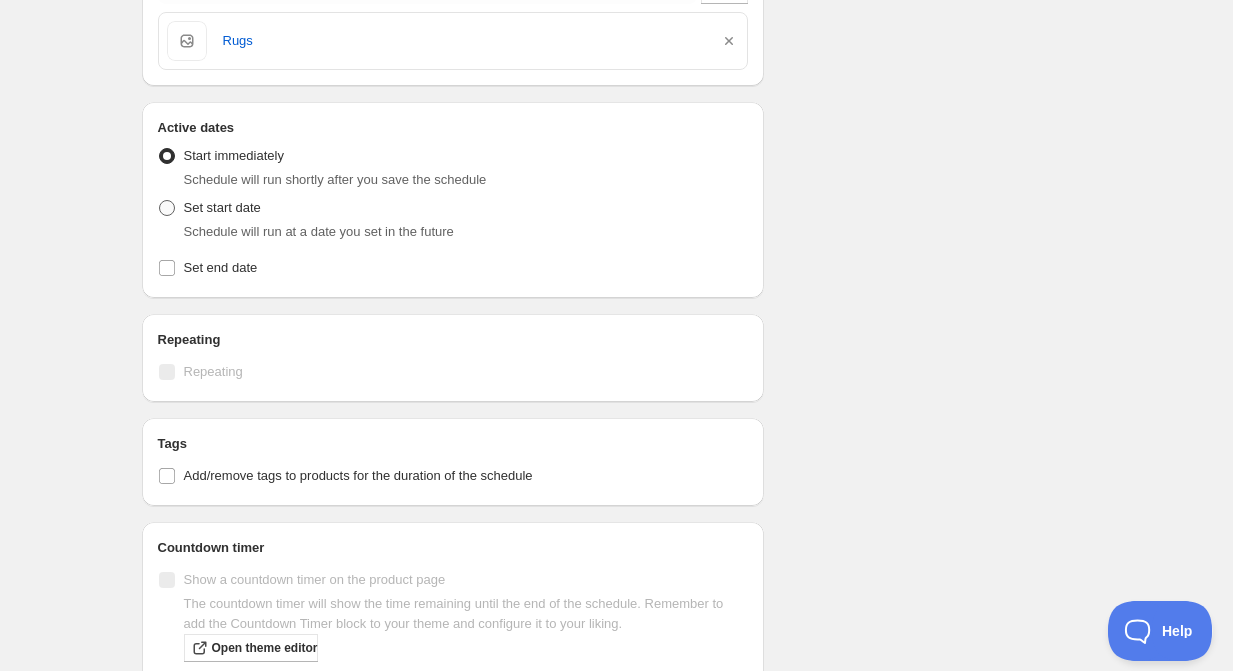 click at bounding box center (167, 208) 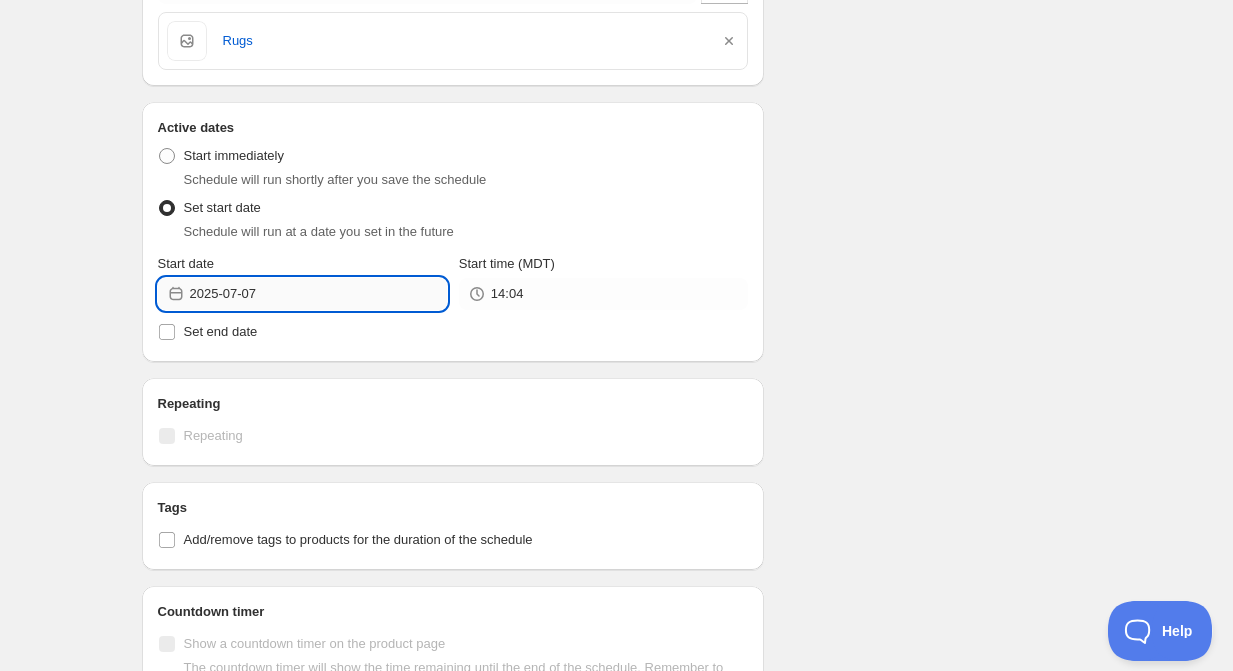 click on "2025-07-07" at bounding box center [318, 294] 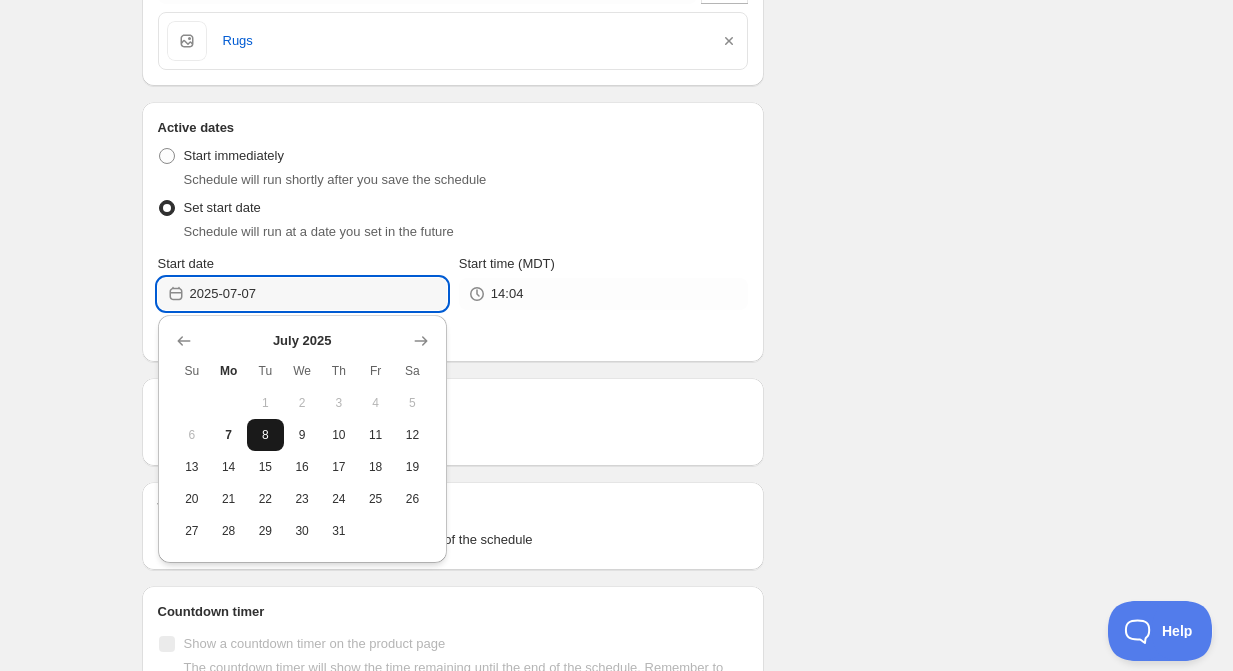 click on "8" at bounding box center (265, 435) 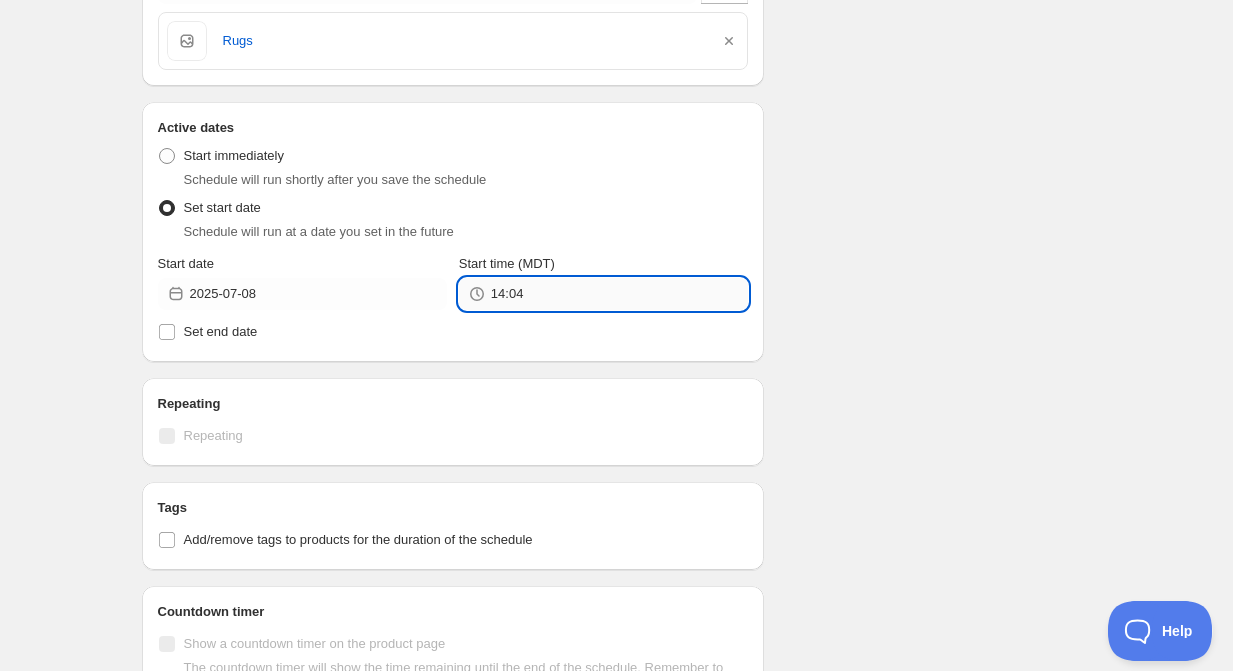 click on "14:04" at bounding box center (619, 294) 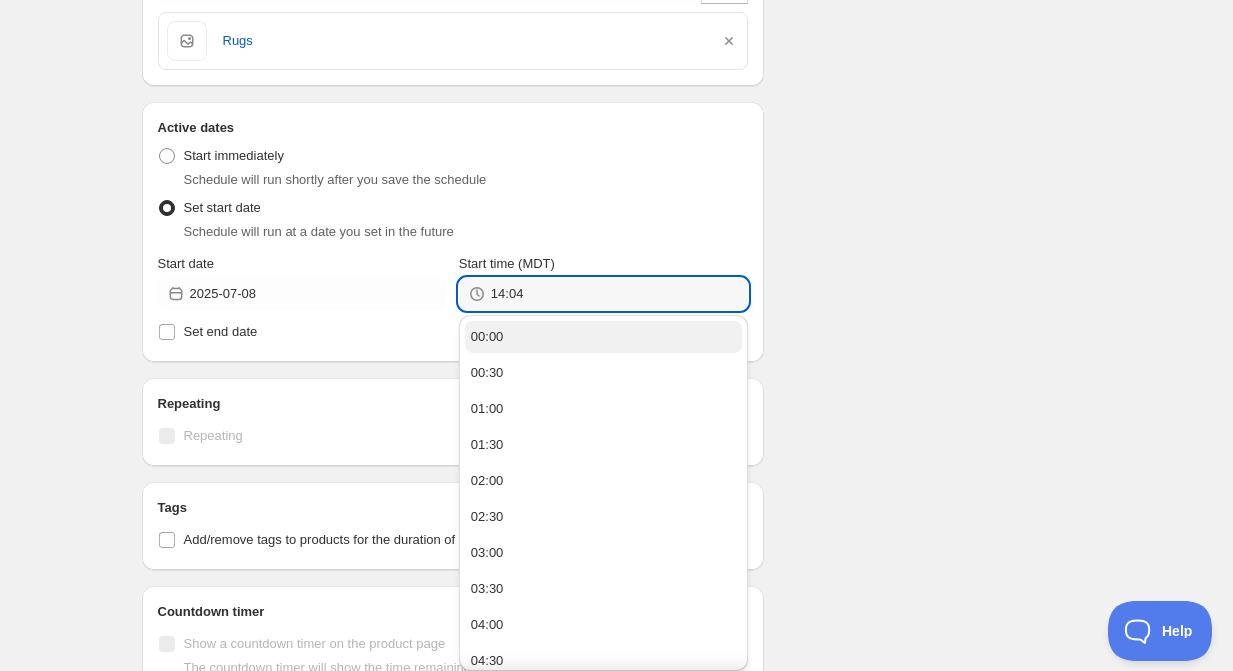 click on "00:00" at bounding box center [603, 337] 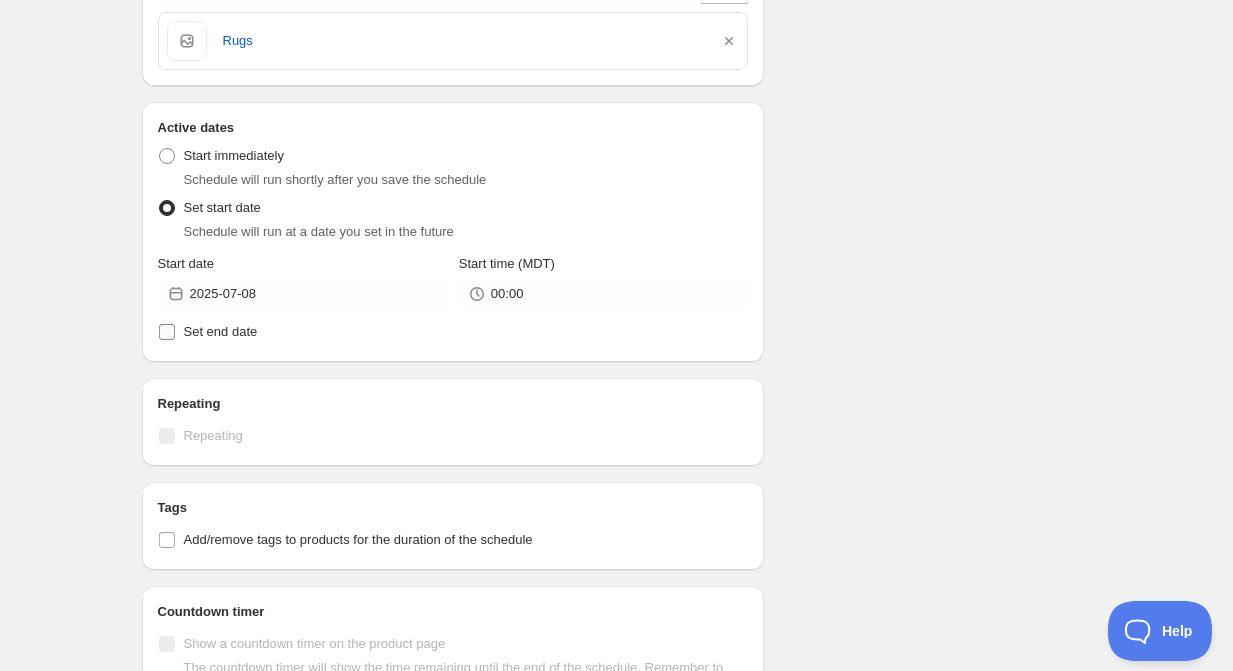 click on "Set end date" at bounding box center (167, 332) 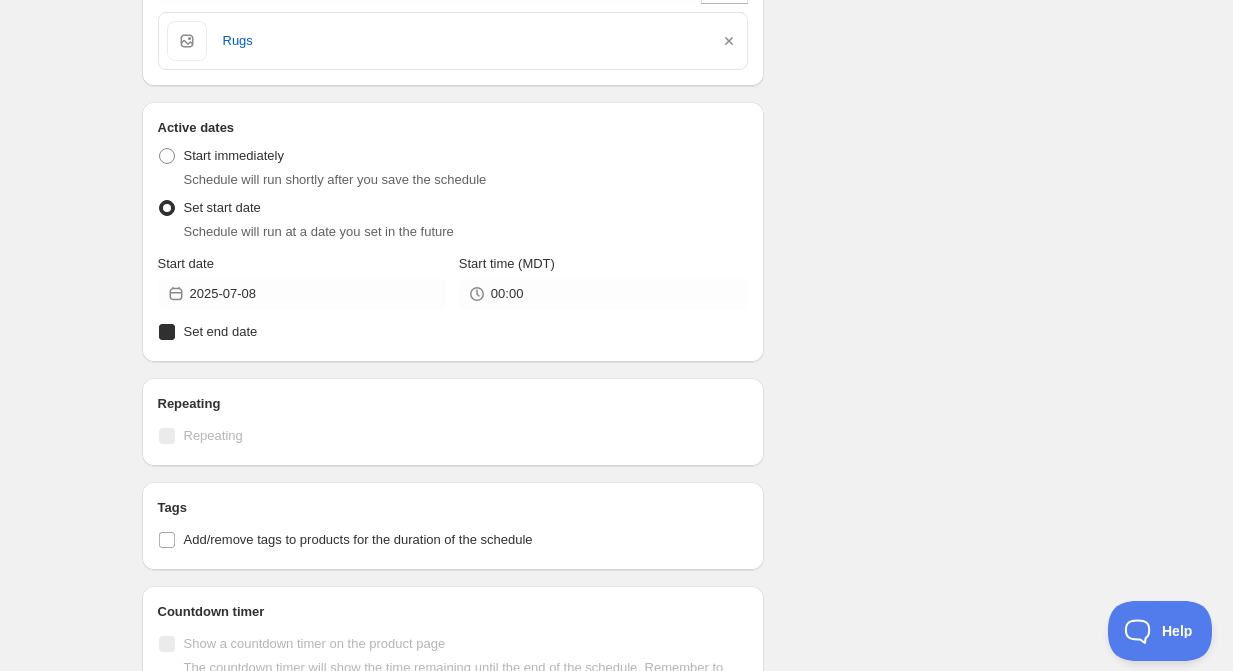 checkbox on "true" 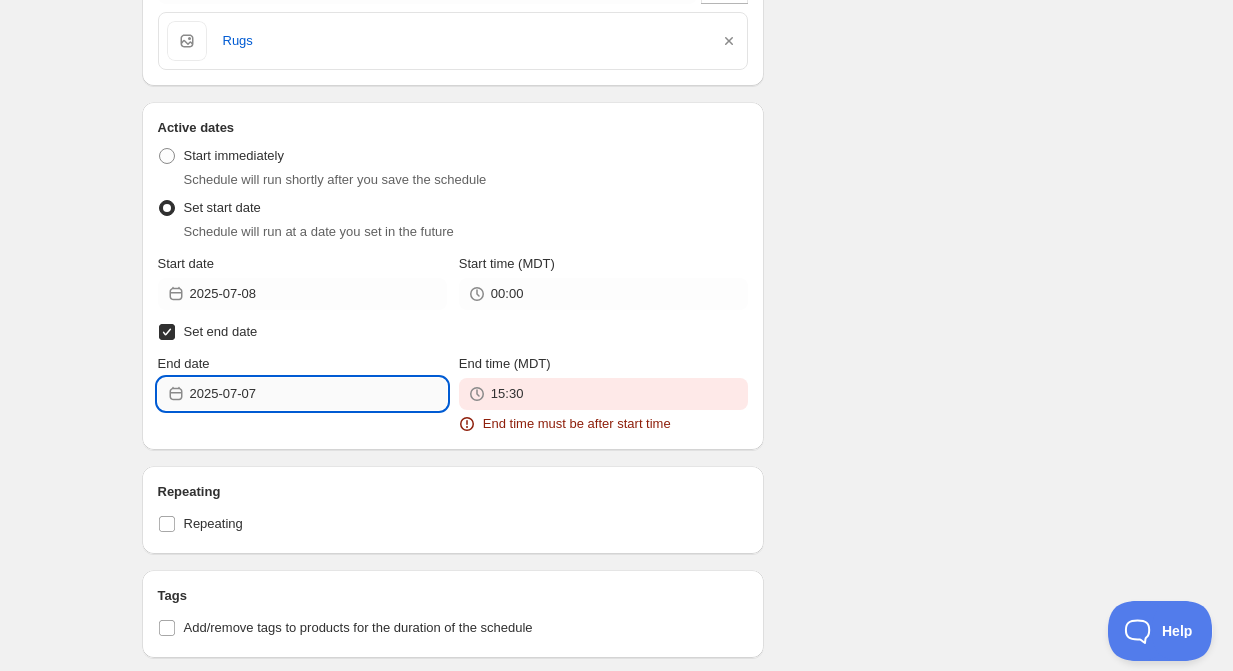 click on "2025-07-07" at bounding box center (318, 394) 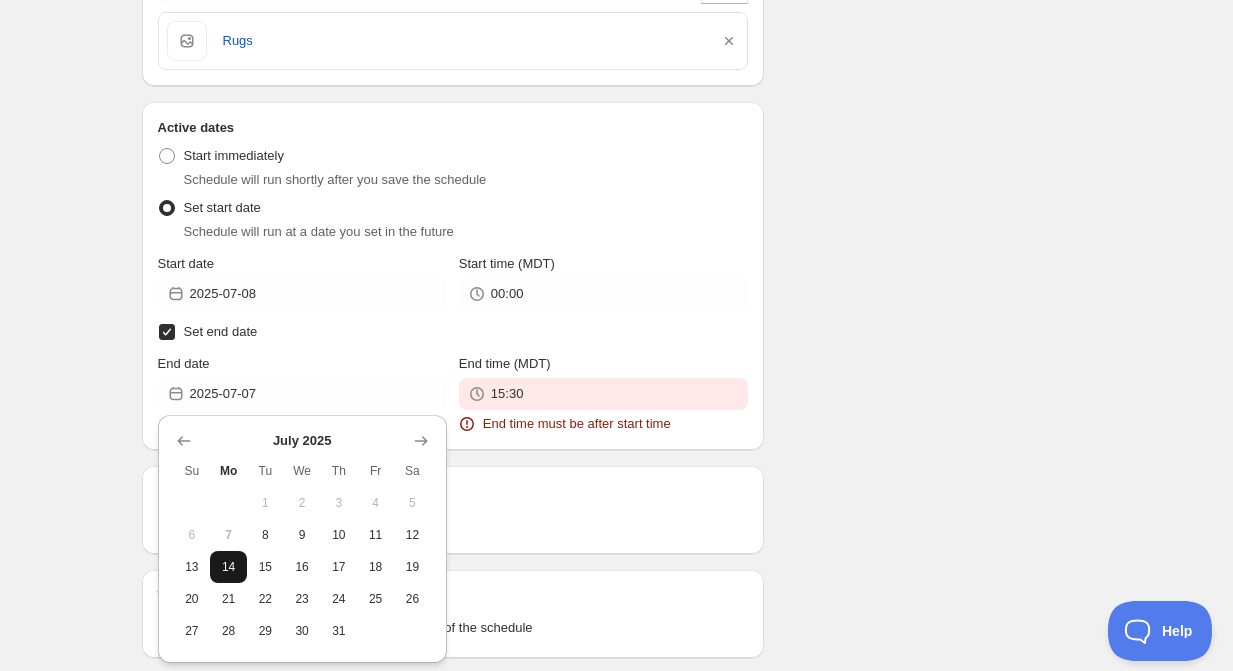 click on "14" at bounding box center [228, 567] 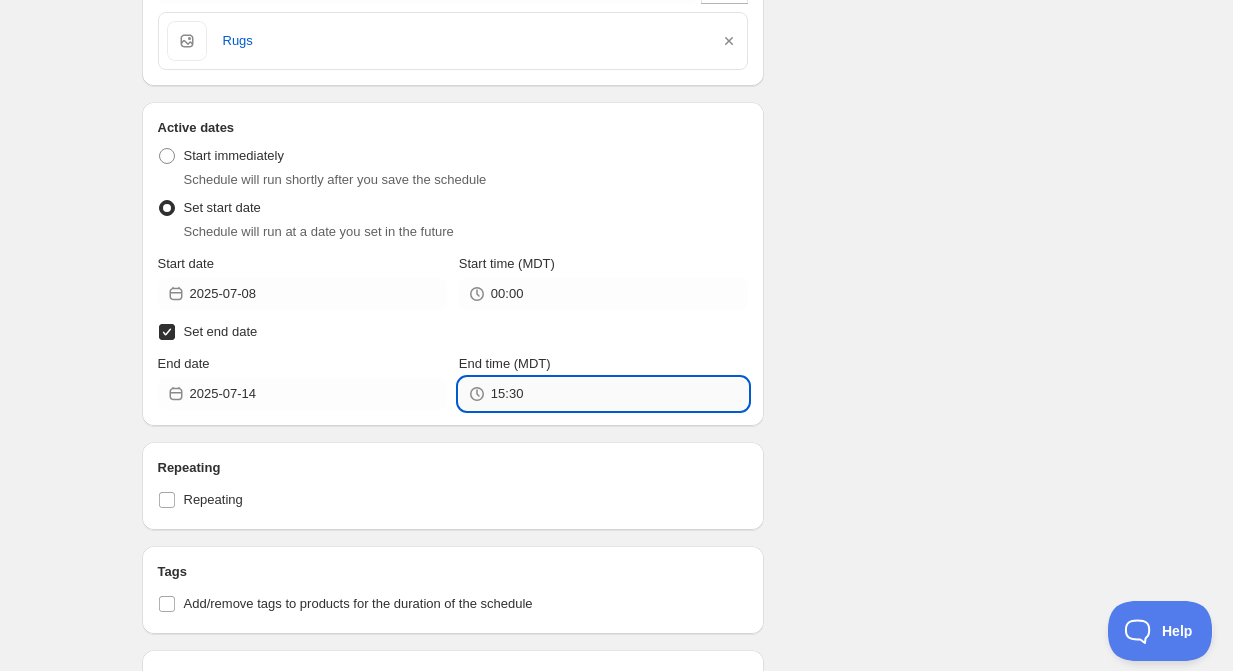 click on "15:30" at bounding box center [619, 394] 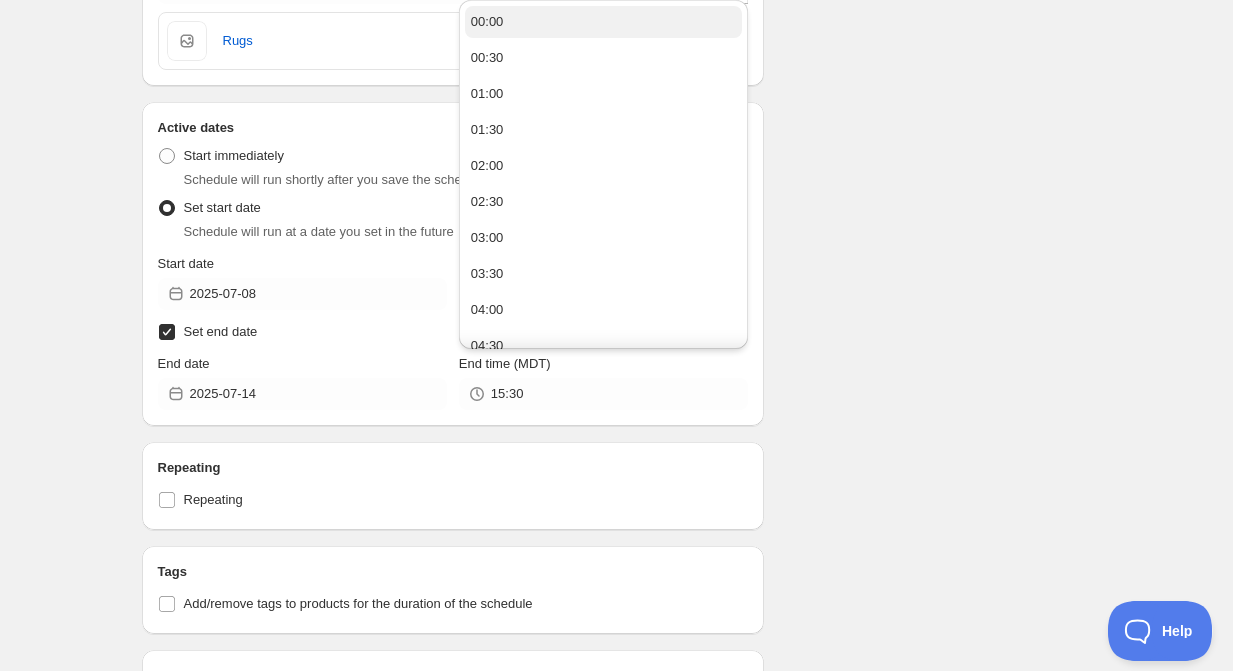click on "00:00" at bounding box center [603, 22] 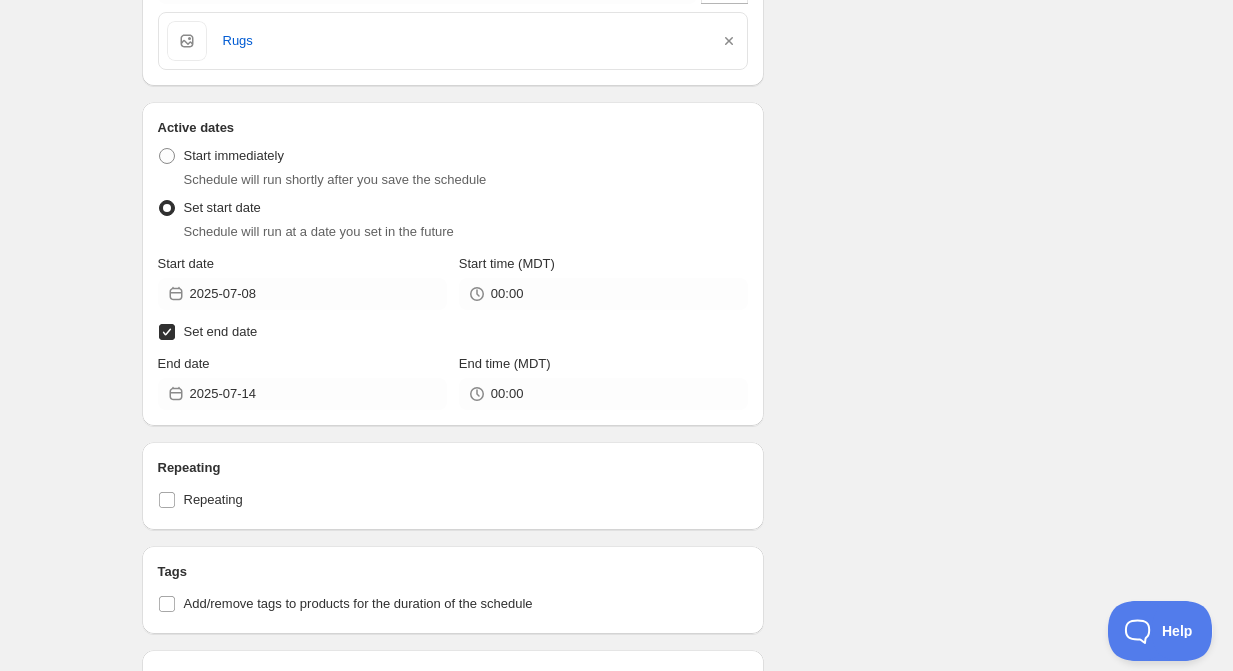 click on "Schedule name Prime Day - 25% Off RUGS Your customers won't see this Value Percentage Fixed amount 25 % Rounding Do not round prices Round prices to the nearest whole number Round prices to a decimal place Decimal place 0.99 Compare-at-price Leave the compare at price as it is Set the compare at price to be the original price Product selection Entity type Specific products Specific collections Specific tags Specific vendors Browse Rugs Active dates Active Date Type Start immediately Schedule will run shortly after you save the schedule Set start date Schedule will run at a date you set in the future Start date 2025-07-08 Start time (MDT) 00:00 Set end date End date 2025-07-14 End time (MDT) 00:00 Repeating Repeating Ok Cancel Every 1 Date range Days Weeks Months Years Days Ends Never On specific date After a number of occurances Tags Add/remove tags to products for the duration of the schedule Countdown timer Show a countdown timer on the product page Open theme editor Summary Prime Day - 25% Off RUGS Type 25" at bounding box center (609, 55) 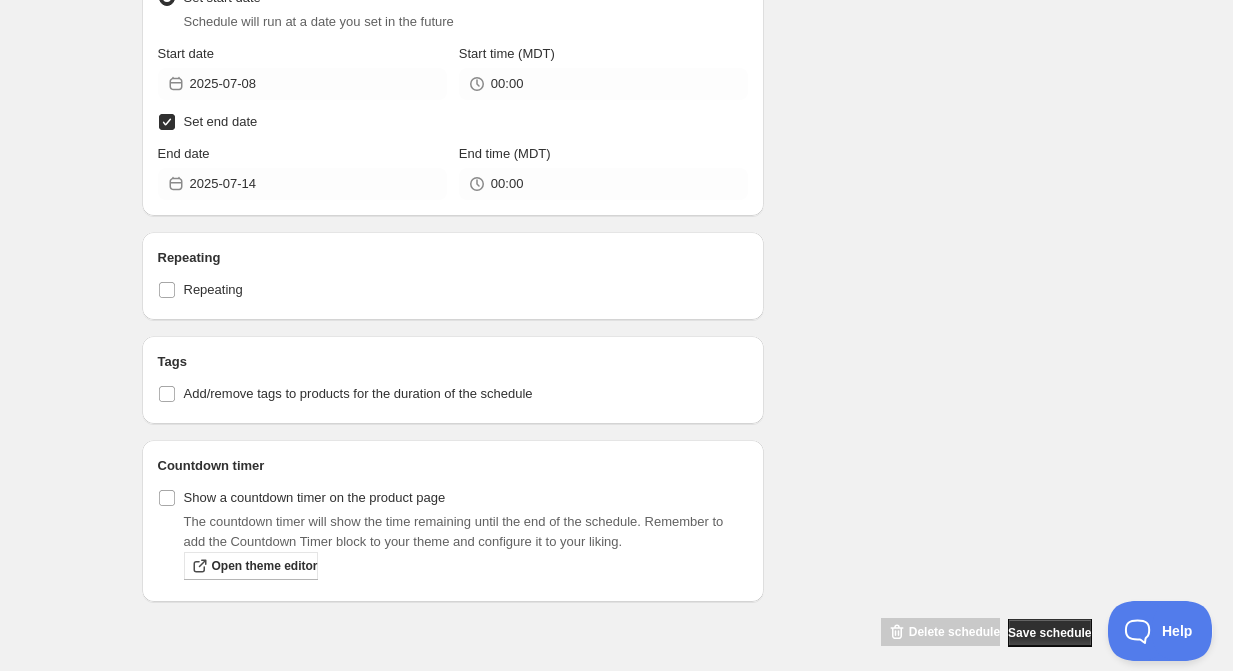 scroll, scrollTop: 1015, scrollLeft: 0, axis: vertical 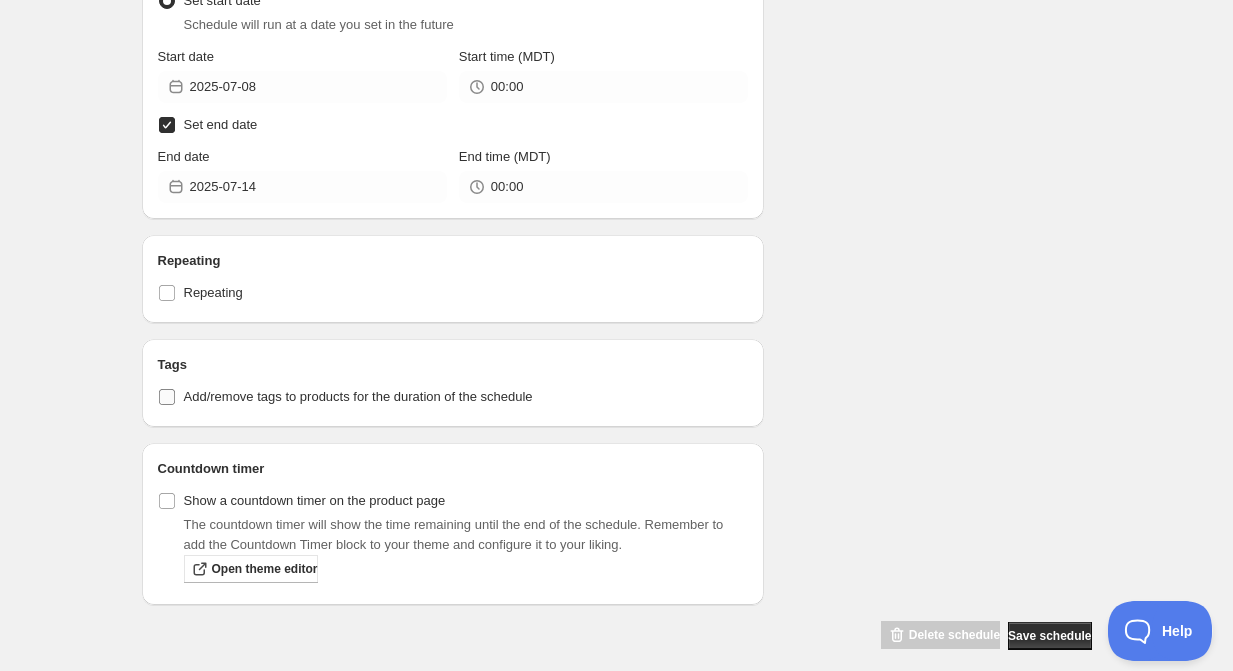 click at bounding box center [167, 397] 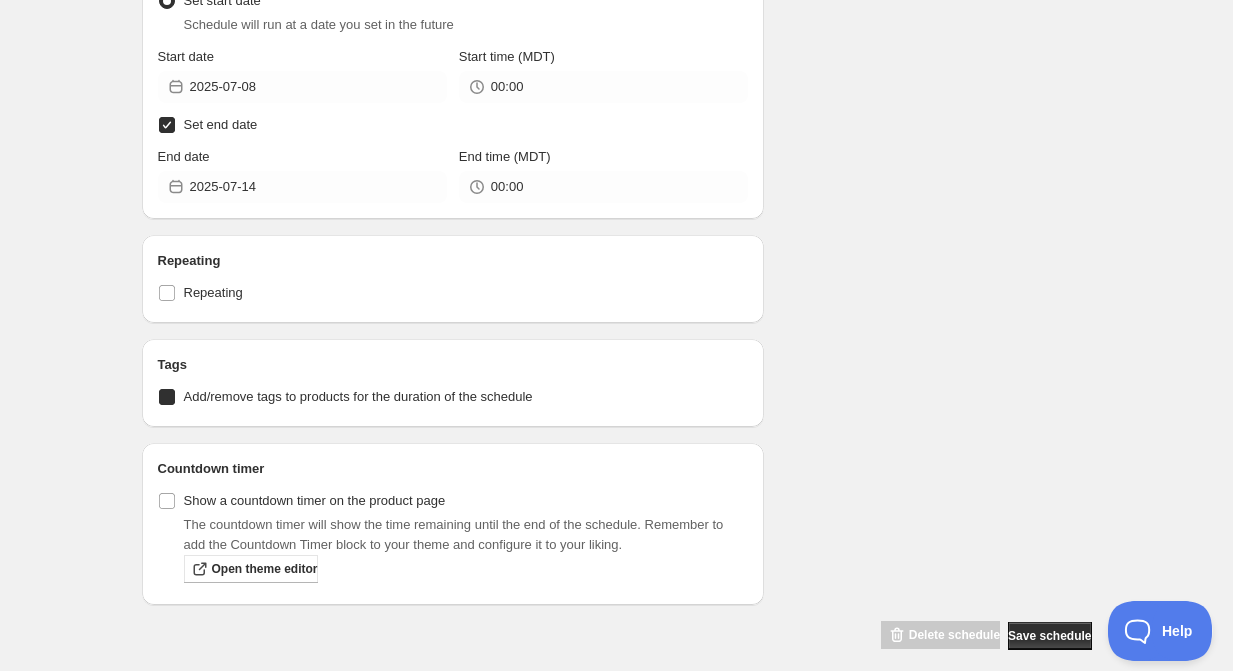 checkbox on "true" 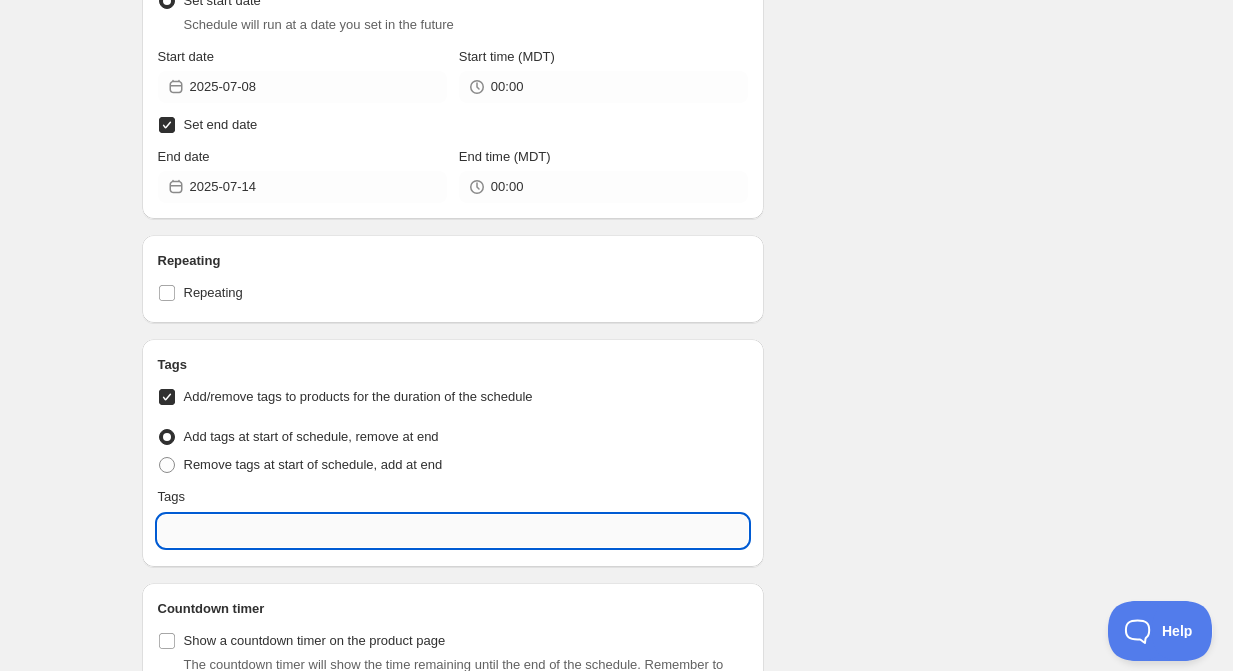 click at bounding box center (453, 531) 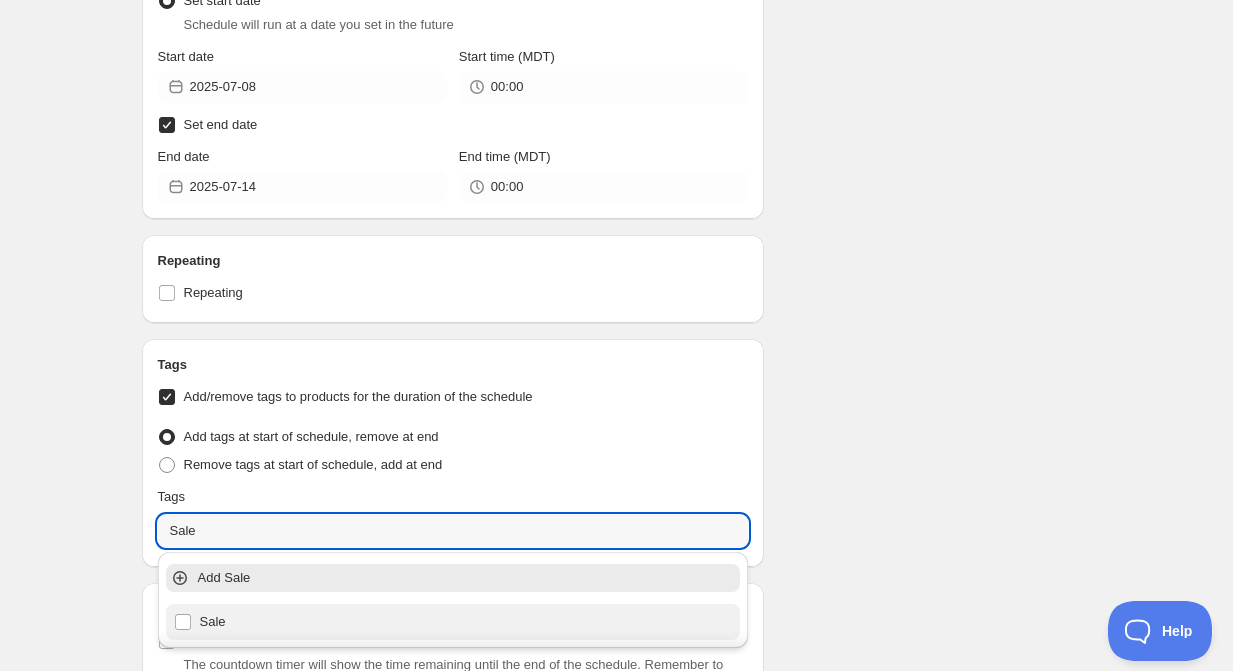 click on "Sale" at bounding box center [453, 622] 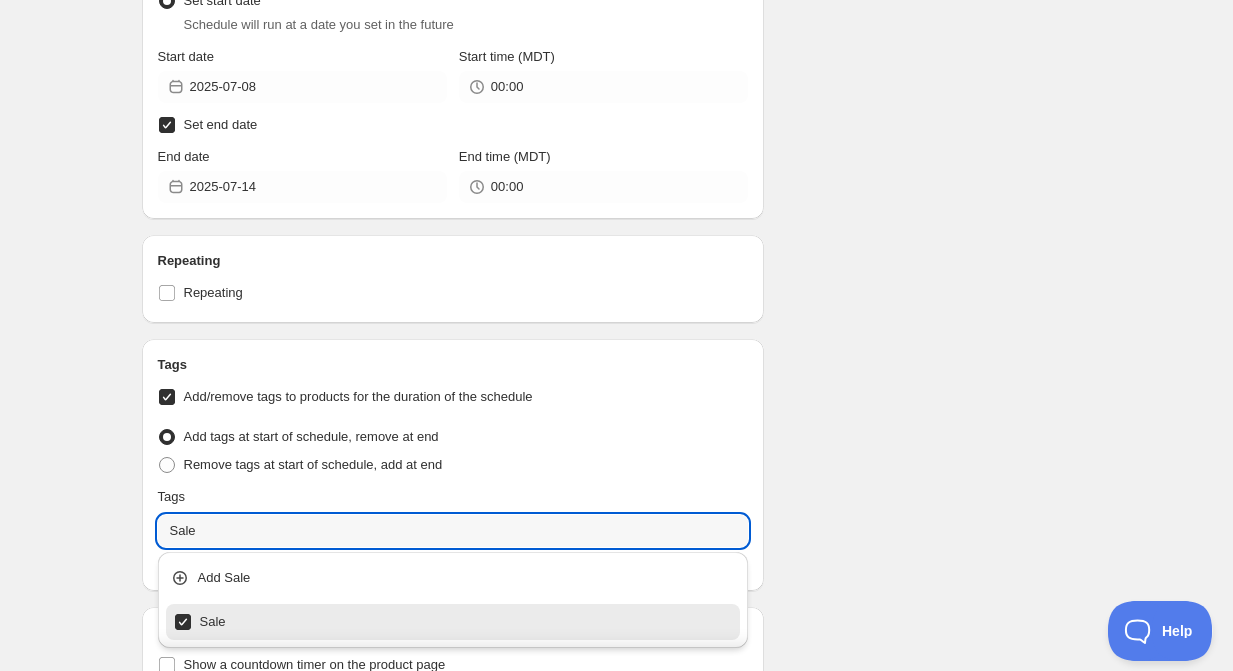 type on "Sale" 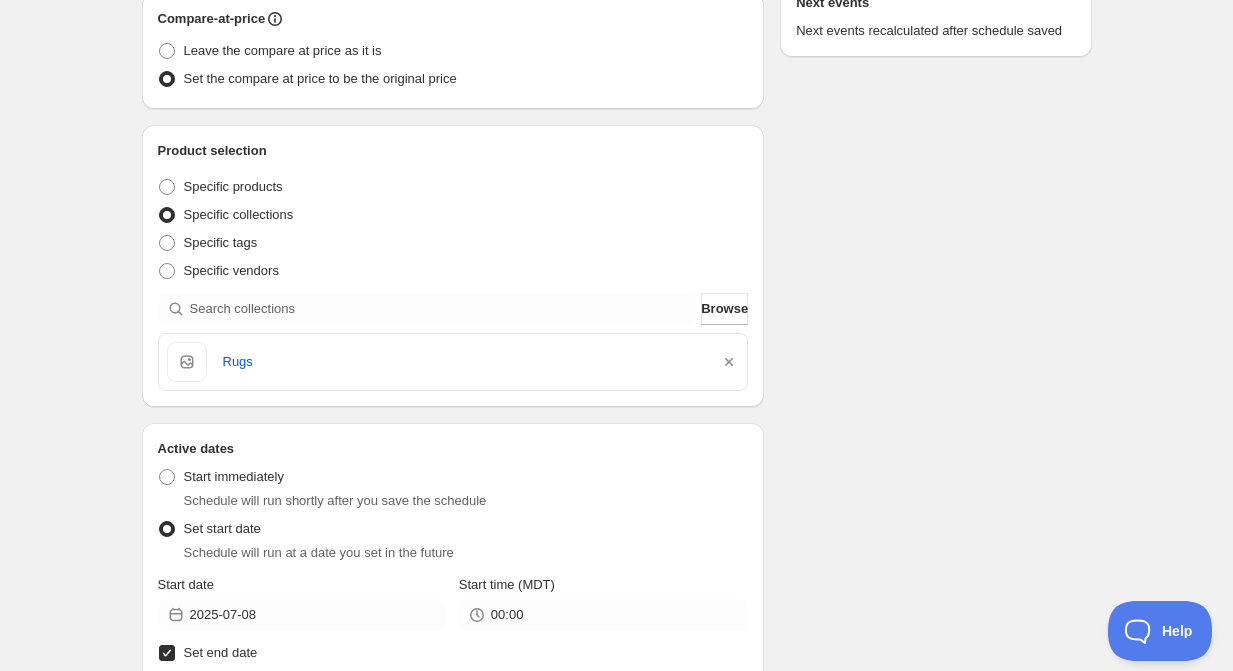 scroll, scrollTop: 0, scrollLeft: 0, axis: both 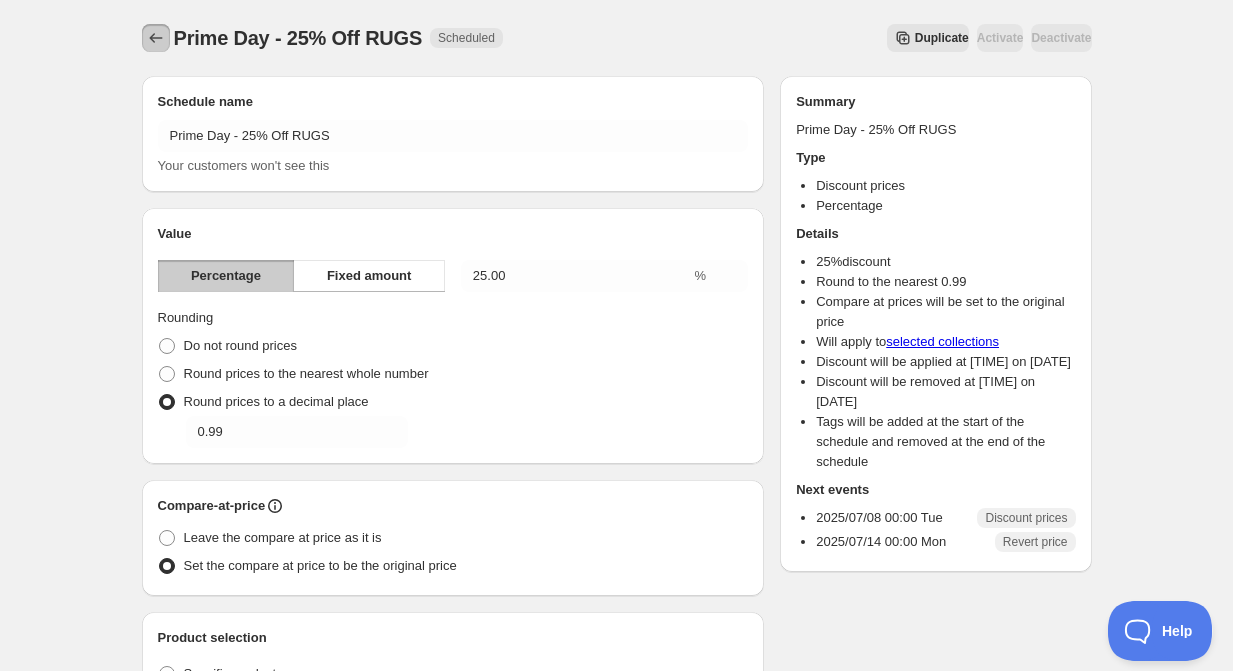 click at bounding box center (156, 38) 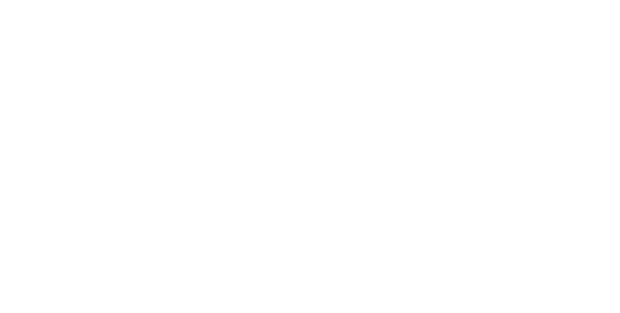 scroll, scrollTop: 0, scrollLeft: 0, axis: both 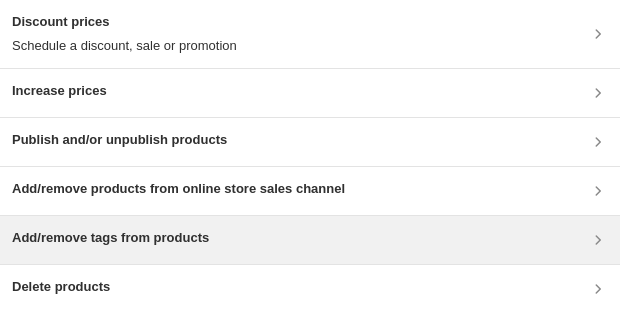 click on "Add/remove tags from products" at bounding box center (310, 240) 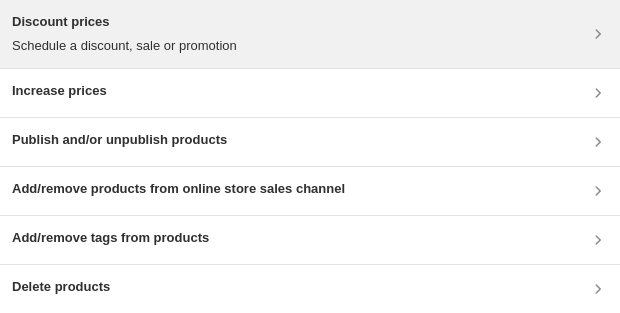 click on "Discount prices Schedule a discount, sale or promotion" at bounding box center [310, 34] 